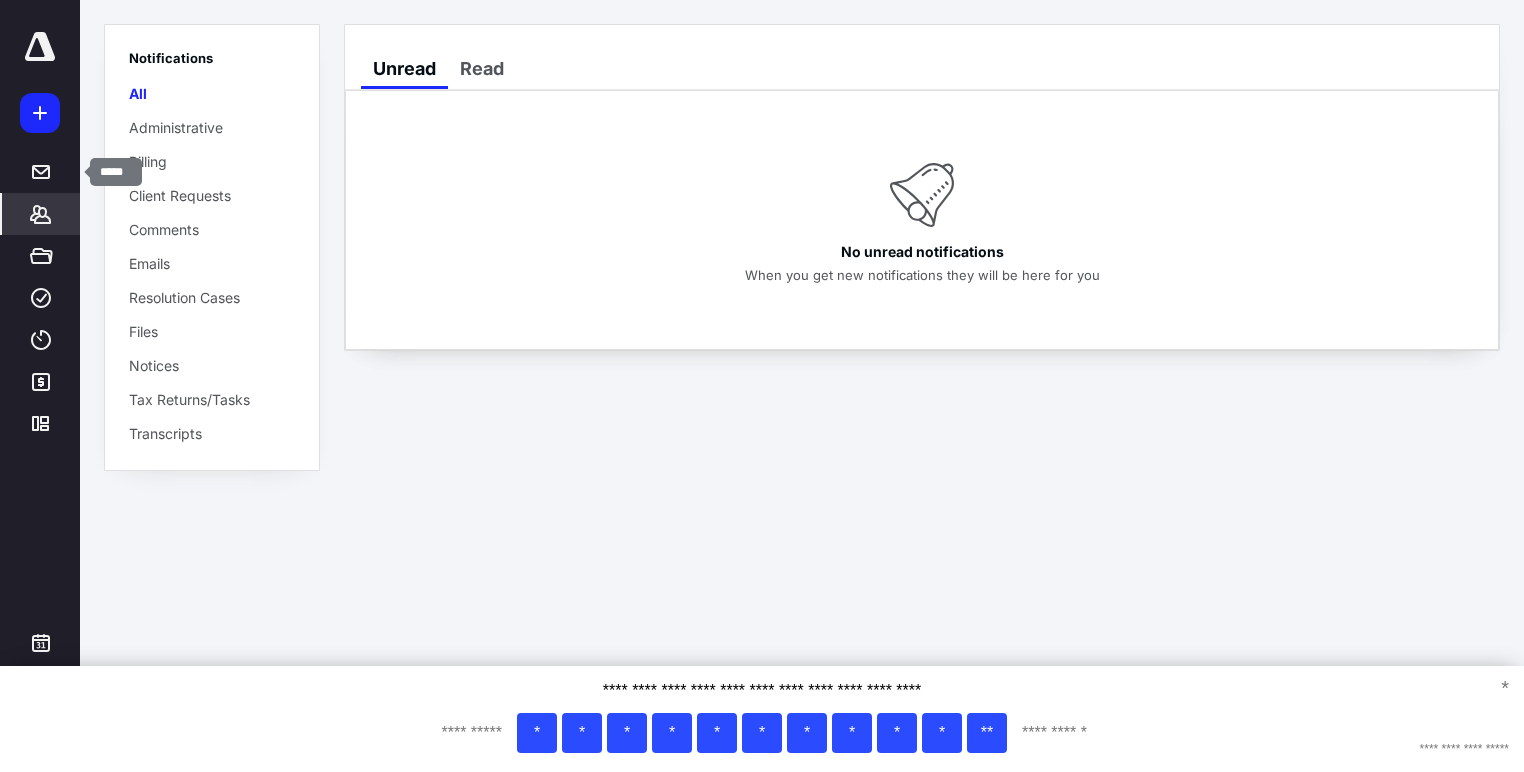 scroll, scrollTop: 0, scrollLeft: 0, axis: both 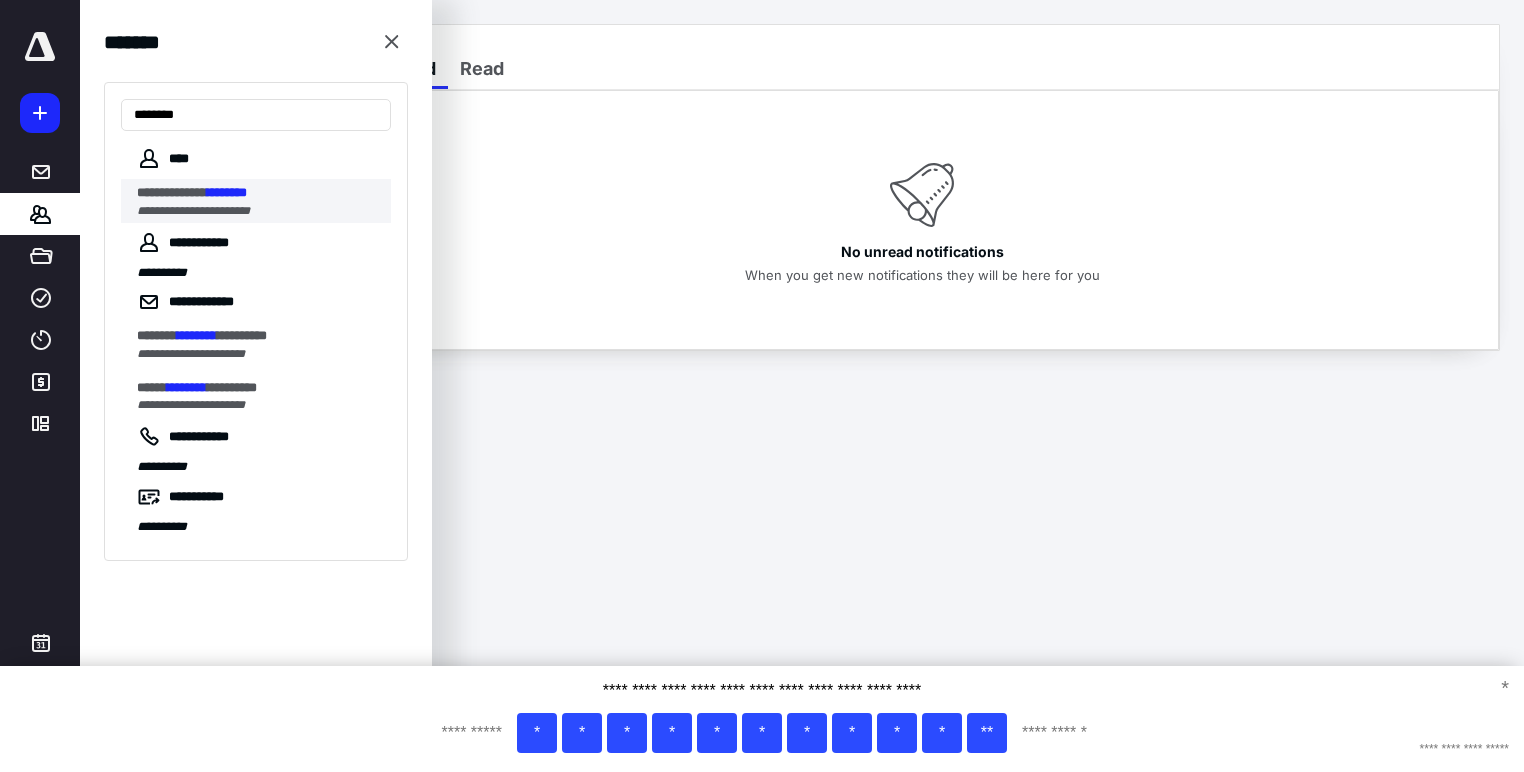 type on "********" 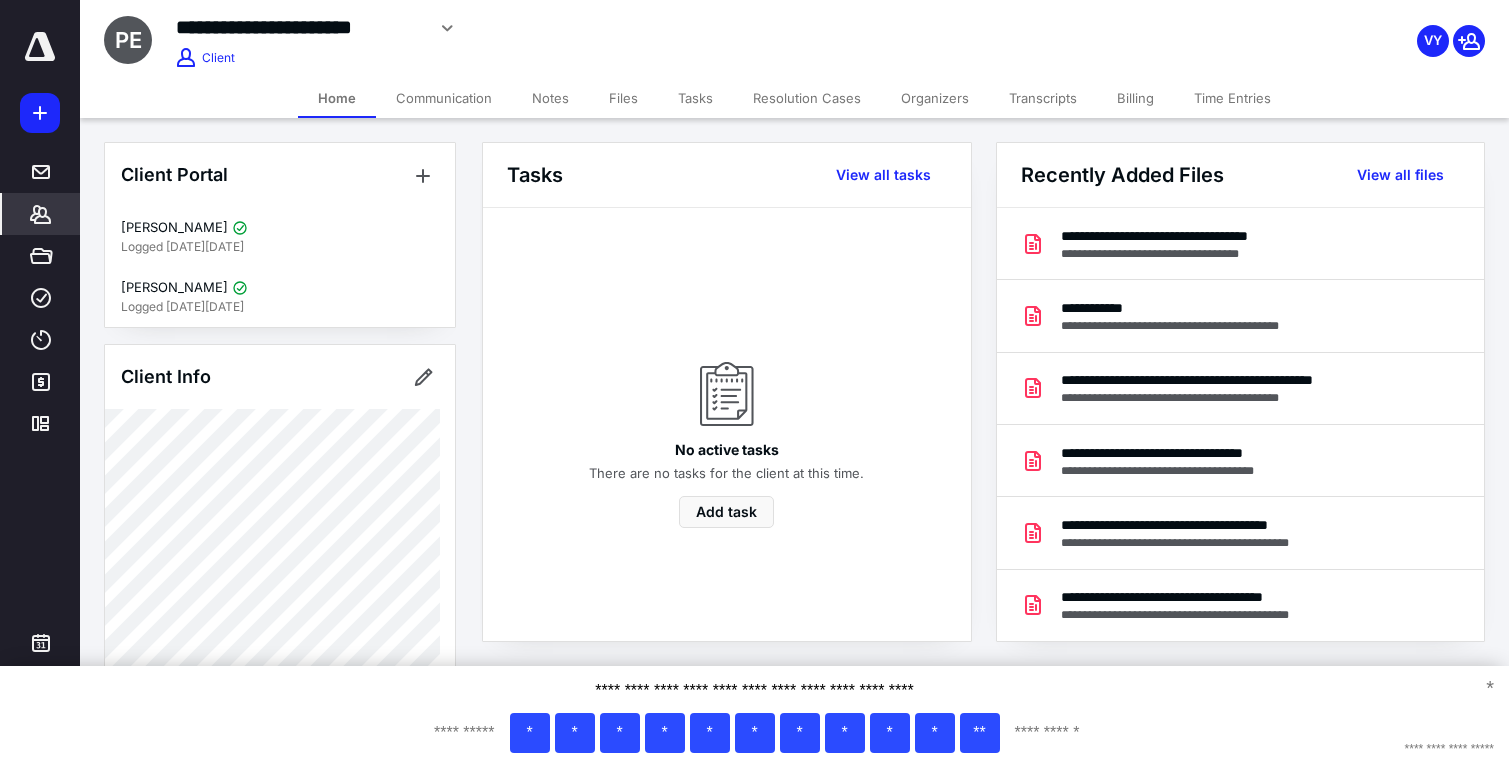 click on "Files" at bounding box center [623, 98] 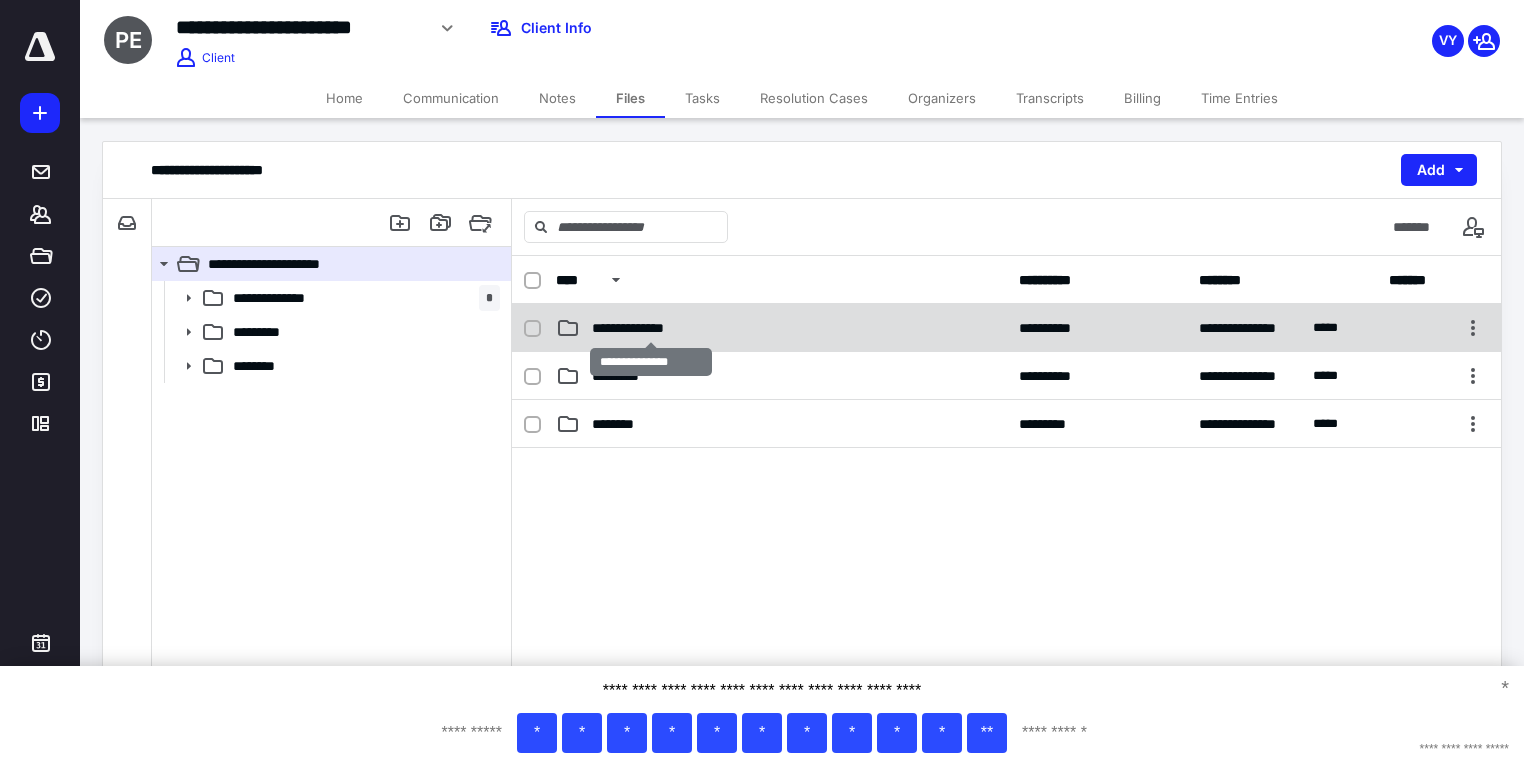 click on "**********" at bounding box center [651, 328] 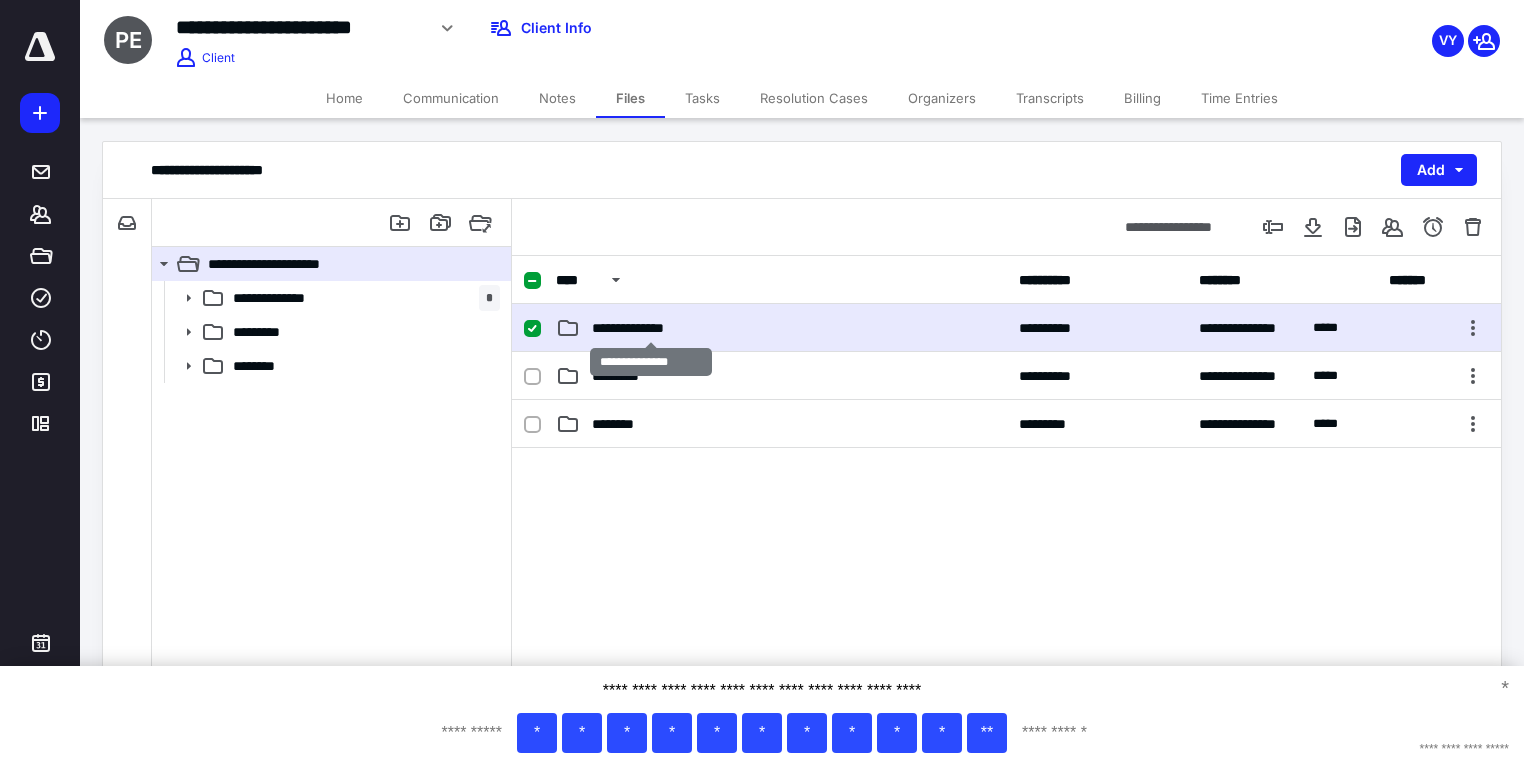 click on "**********" at bounding box center [651, 328] 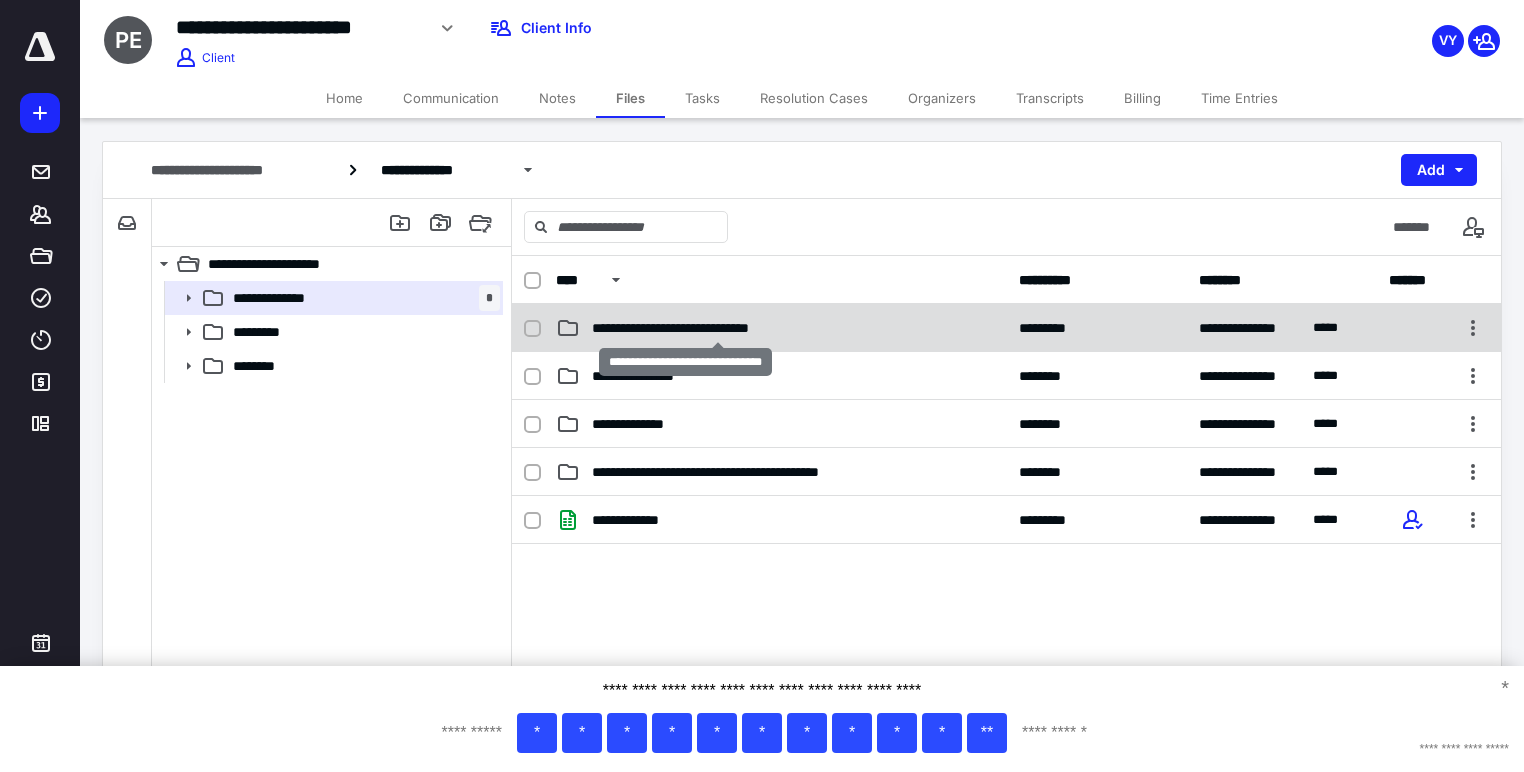 click on "**********" at bounding box center [718, 328] 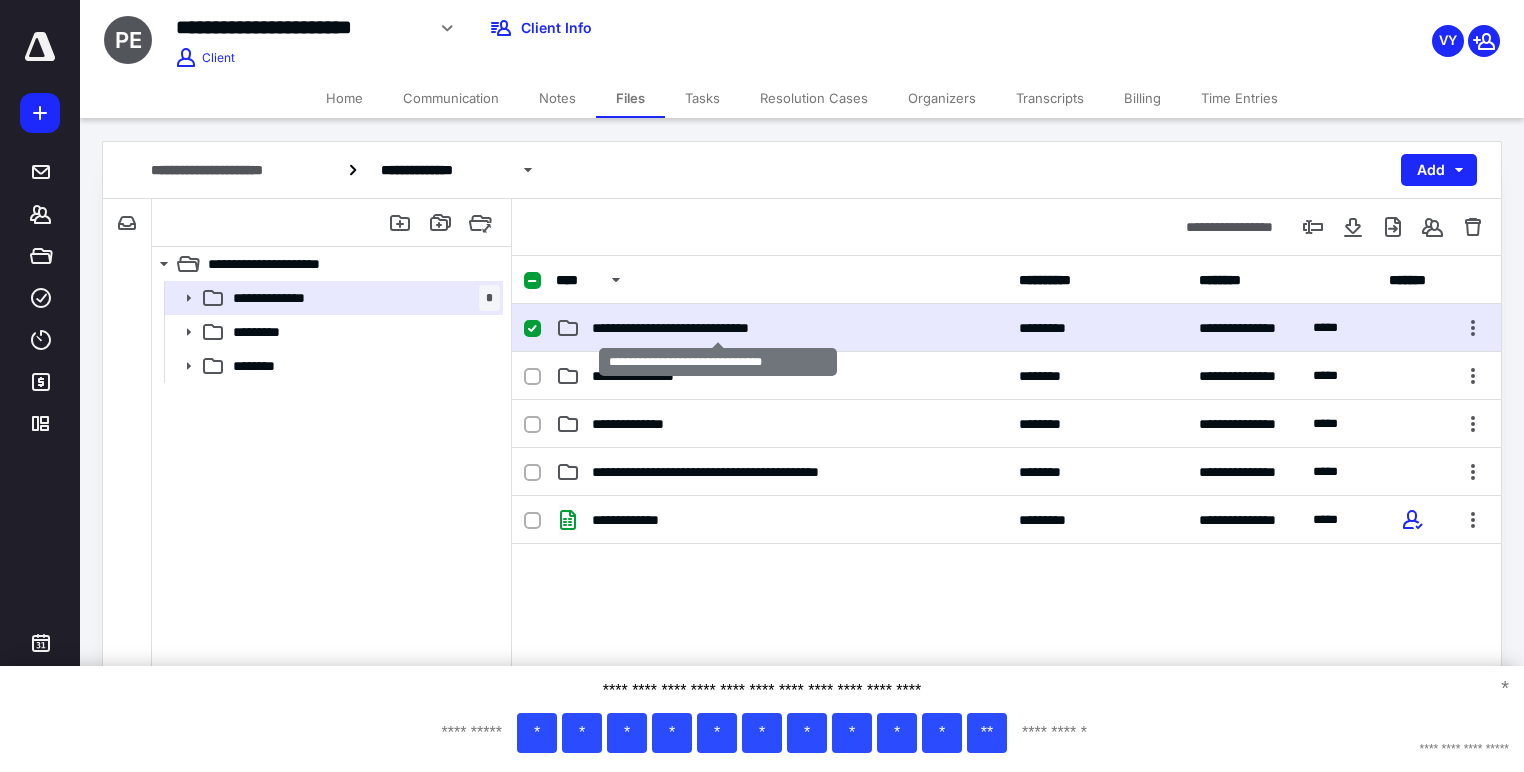click on "**********" at bounding box center (718, 328) 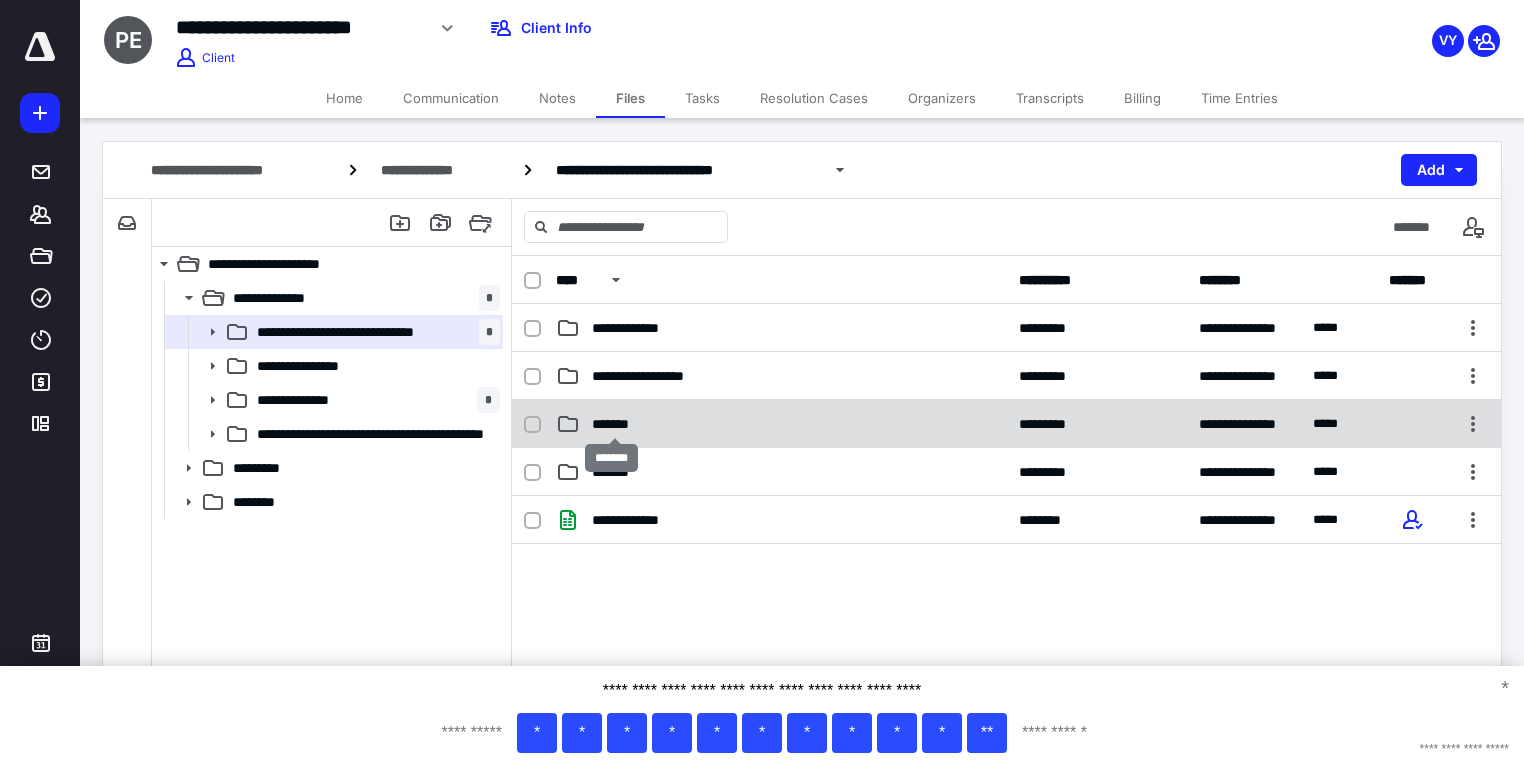 click on "*******" at bounding box center [614, 424] 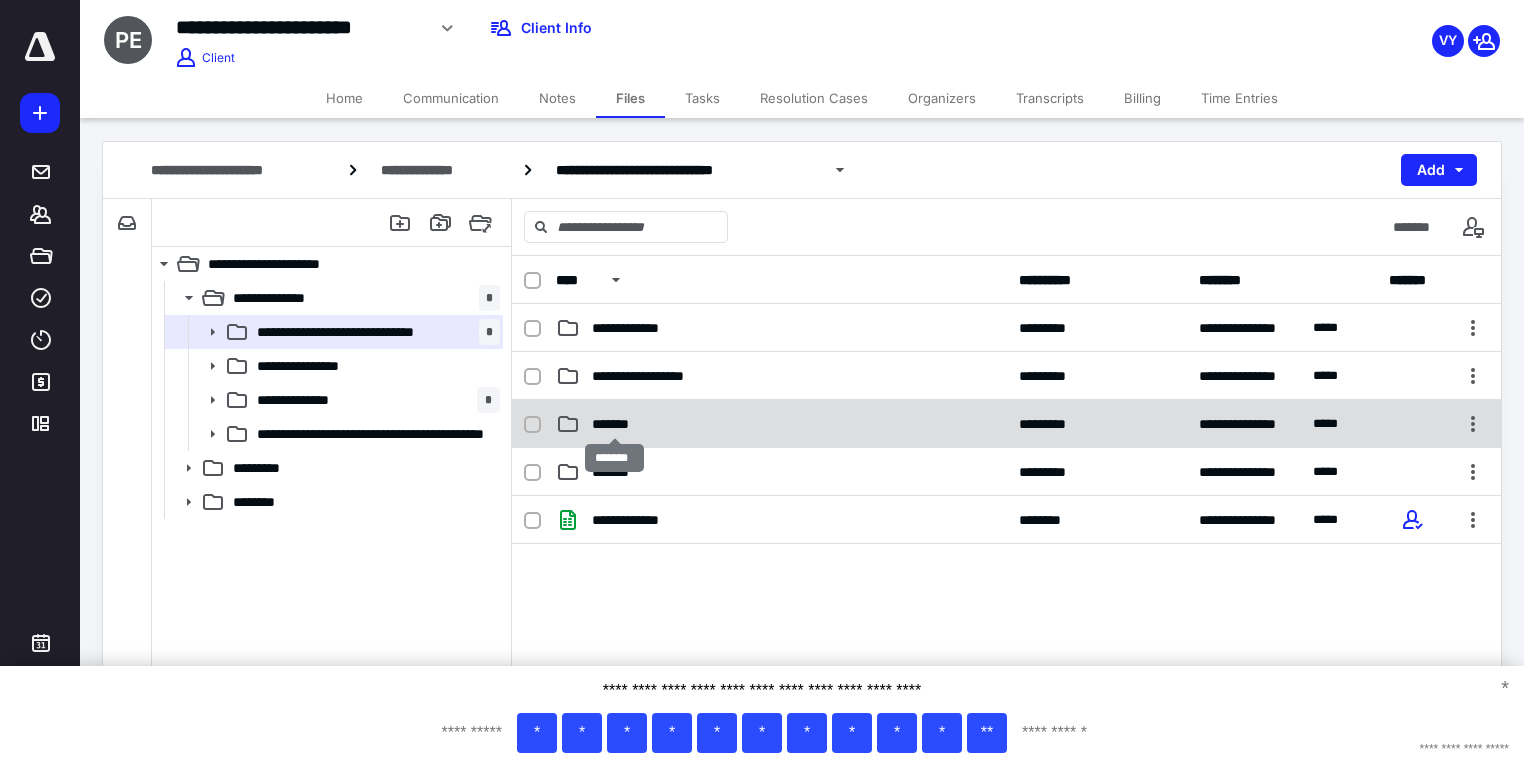 click on "*******" at bounding box center [614, 424] 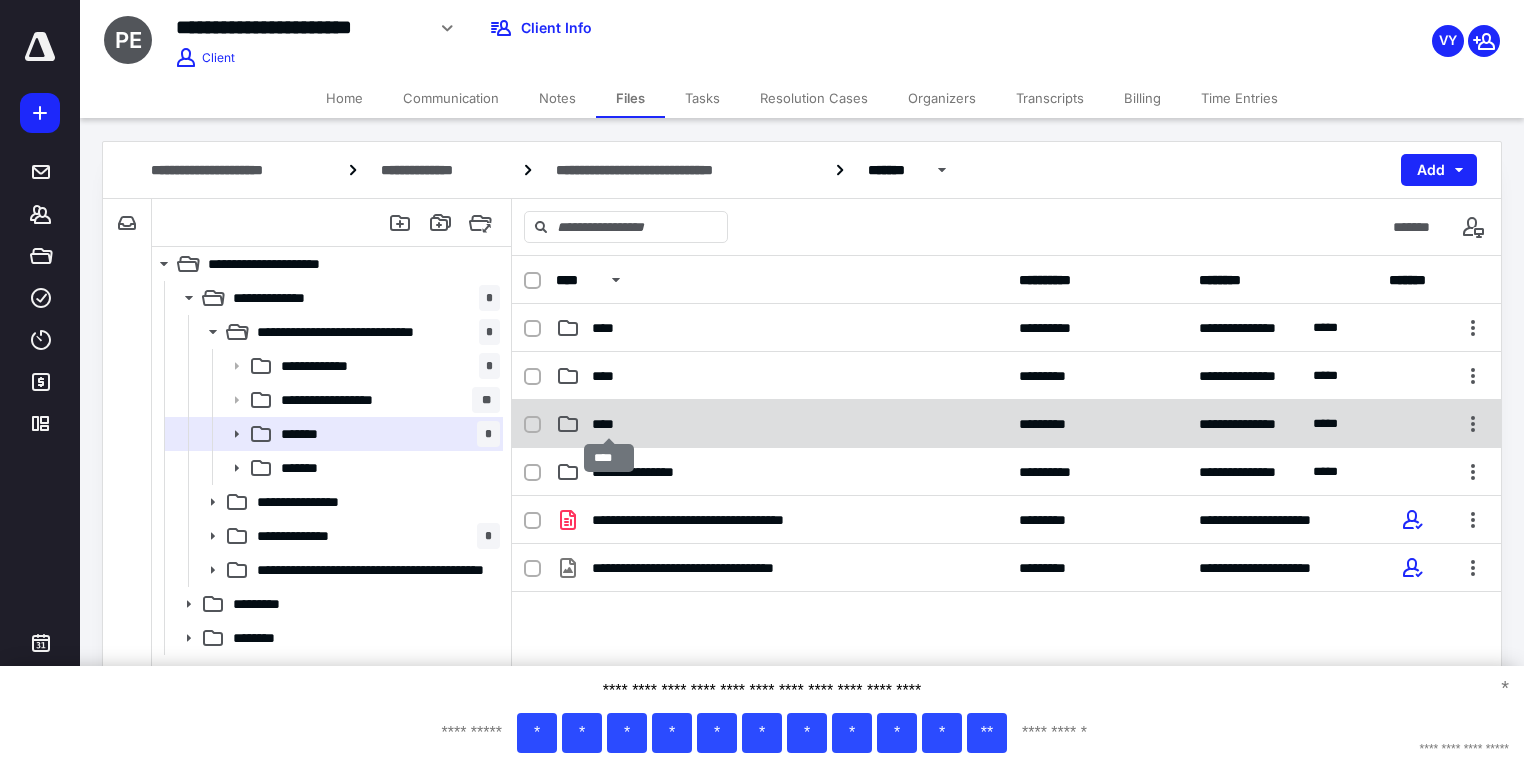 click on "****" at bounding box center [609, 424] 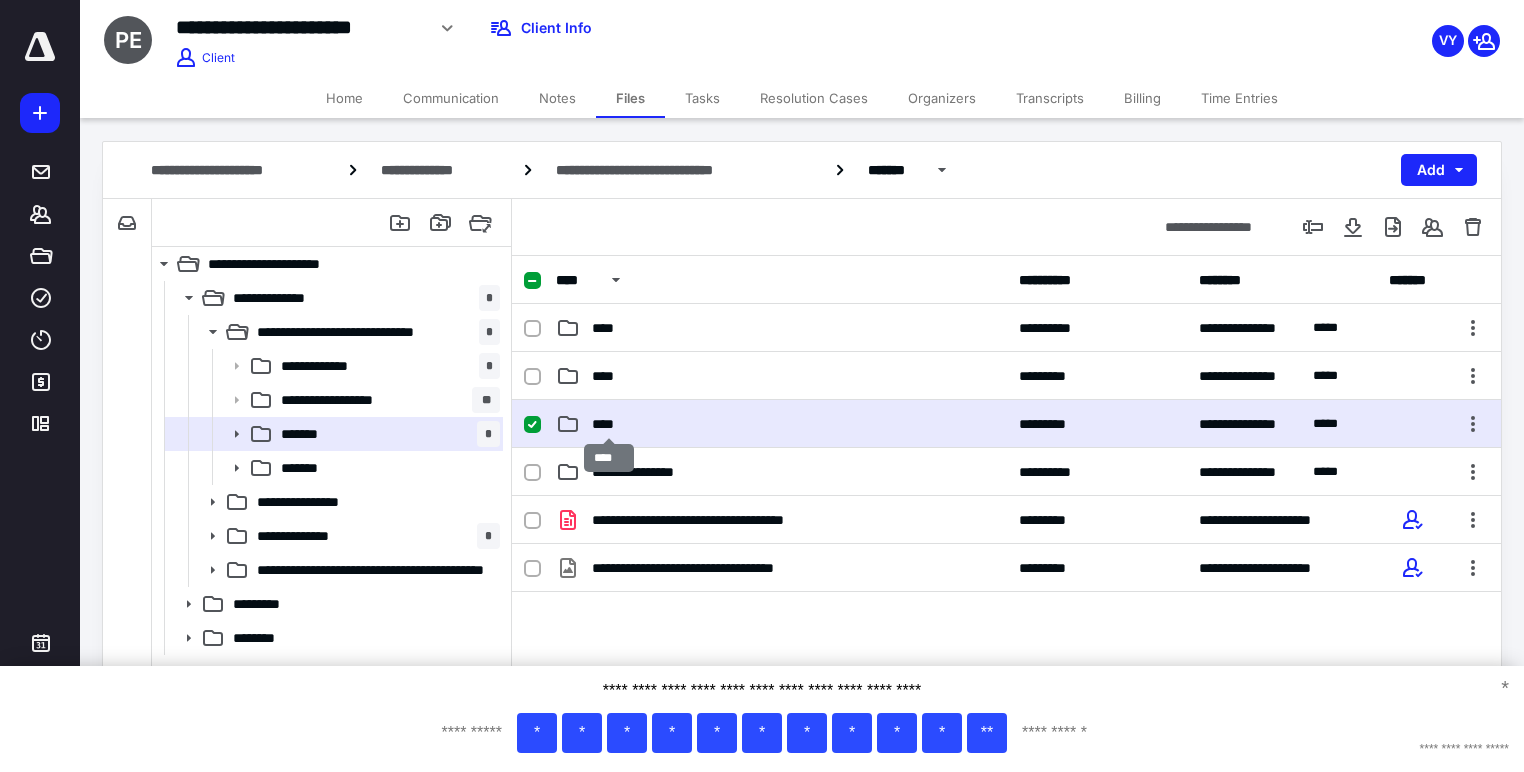 click on "****" at bounding box center (609, 424) 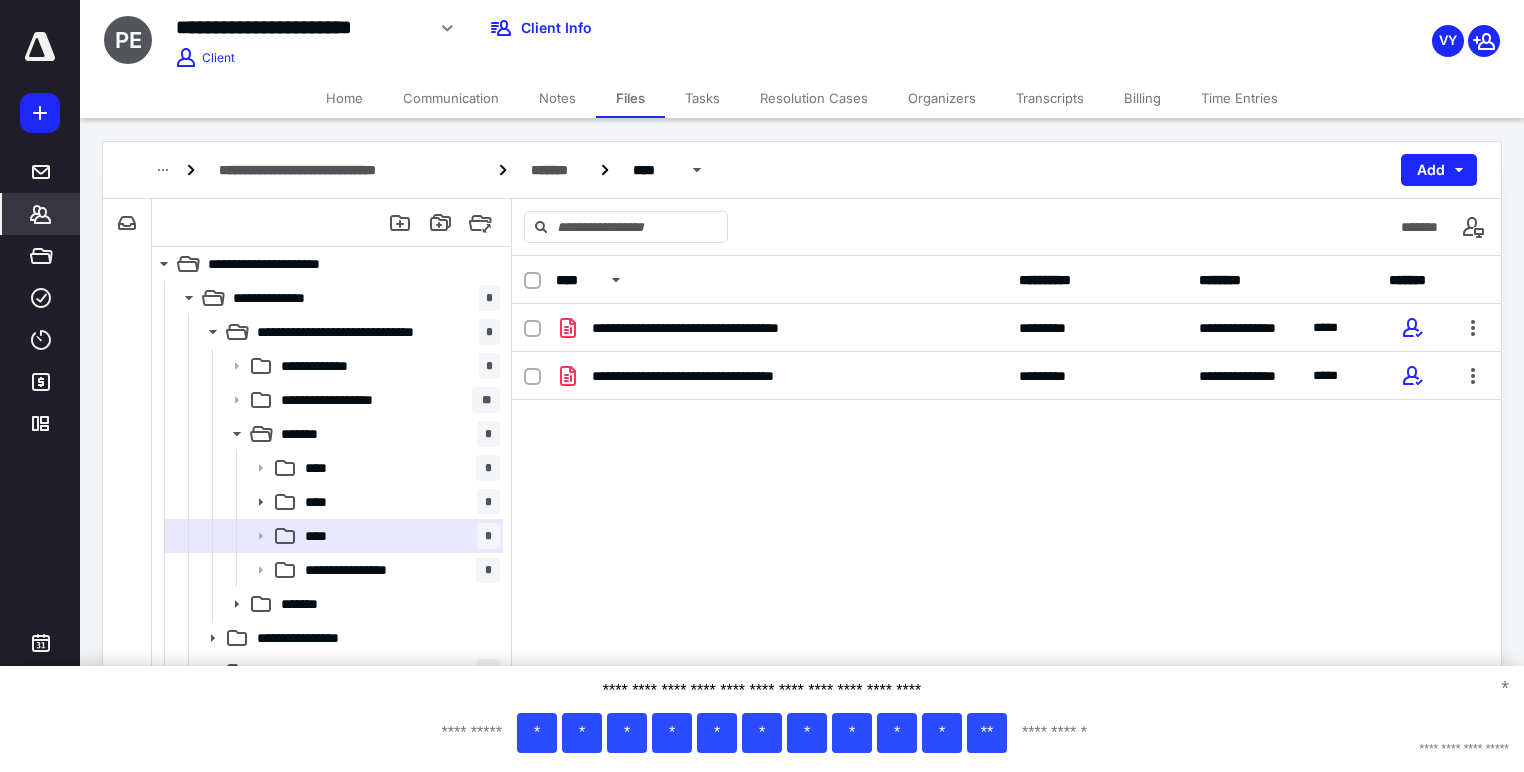 click 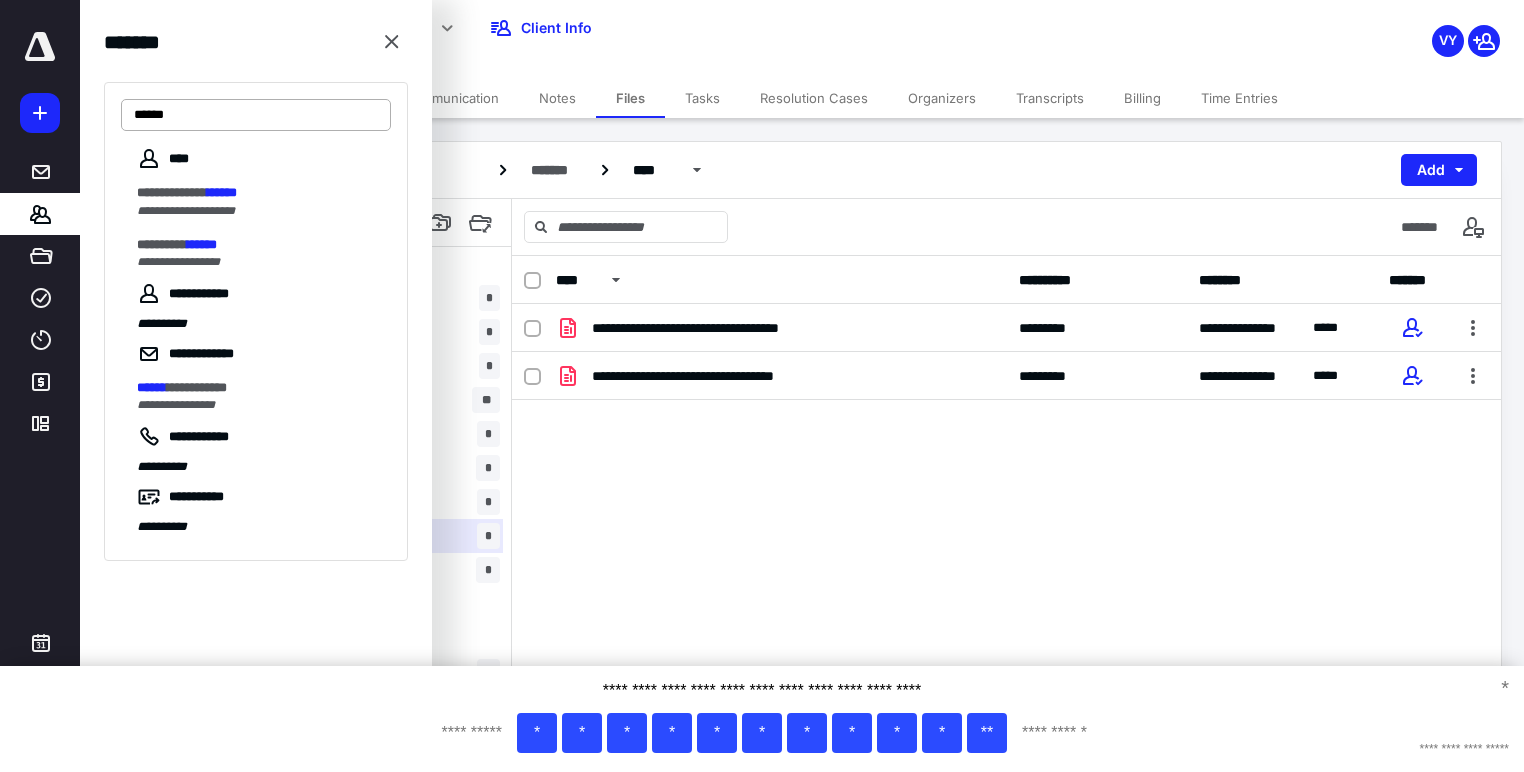 click on "******" at bounding box center (256, 115) 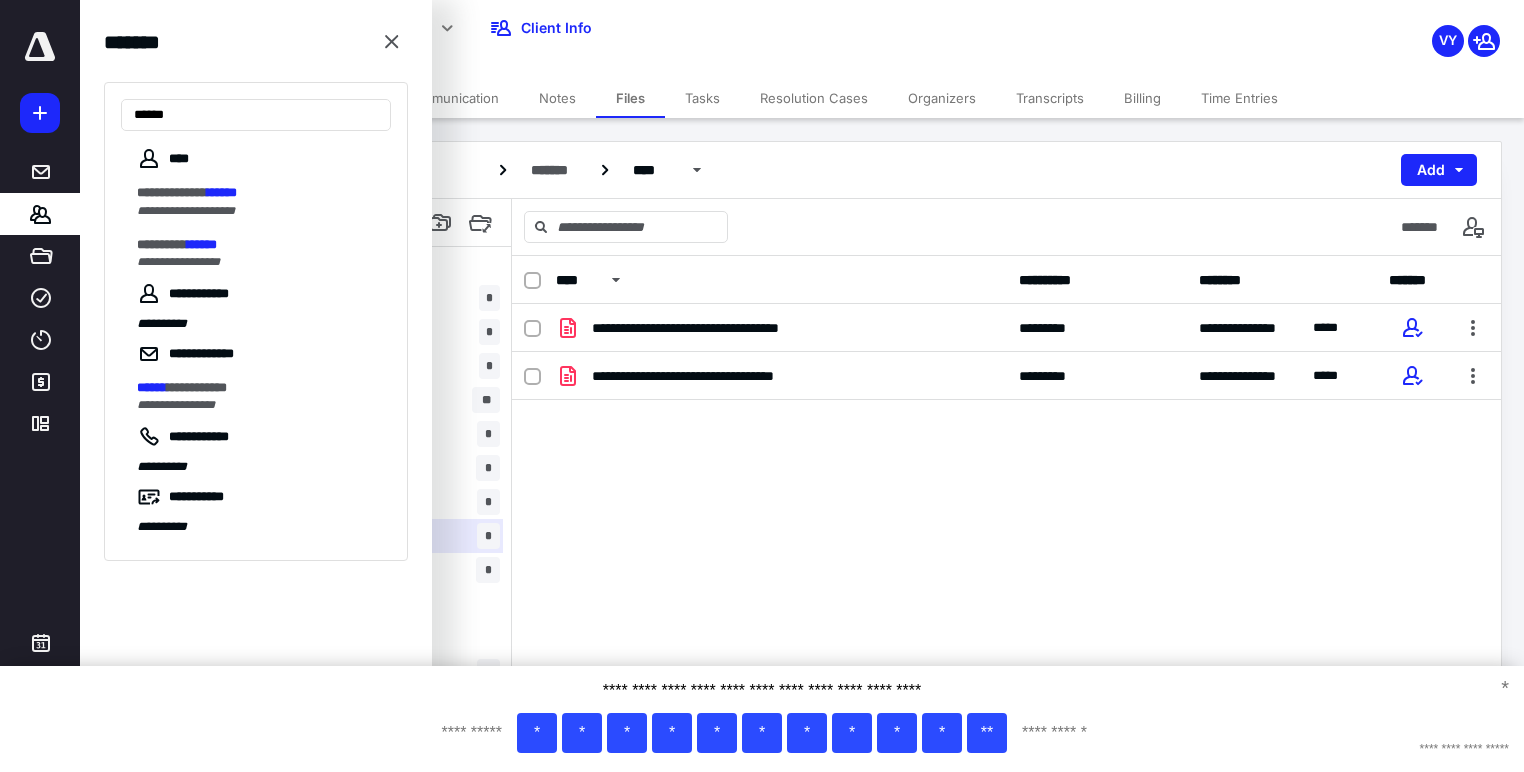 type on "******" 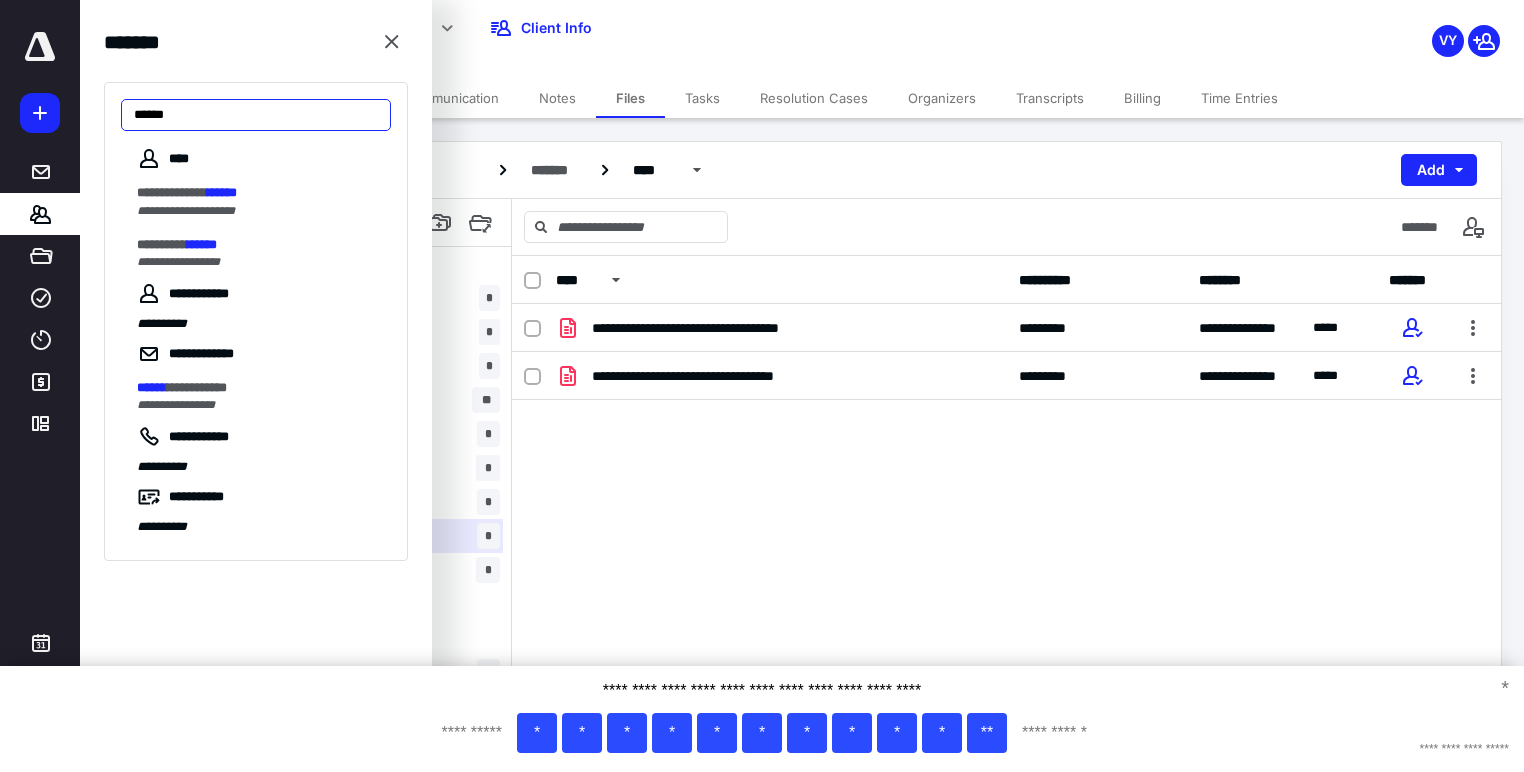 drag, startPoint x: 201, startPoint y: 106, endPoint x: 80, endPoint y: 117, distance: 121.49897 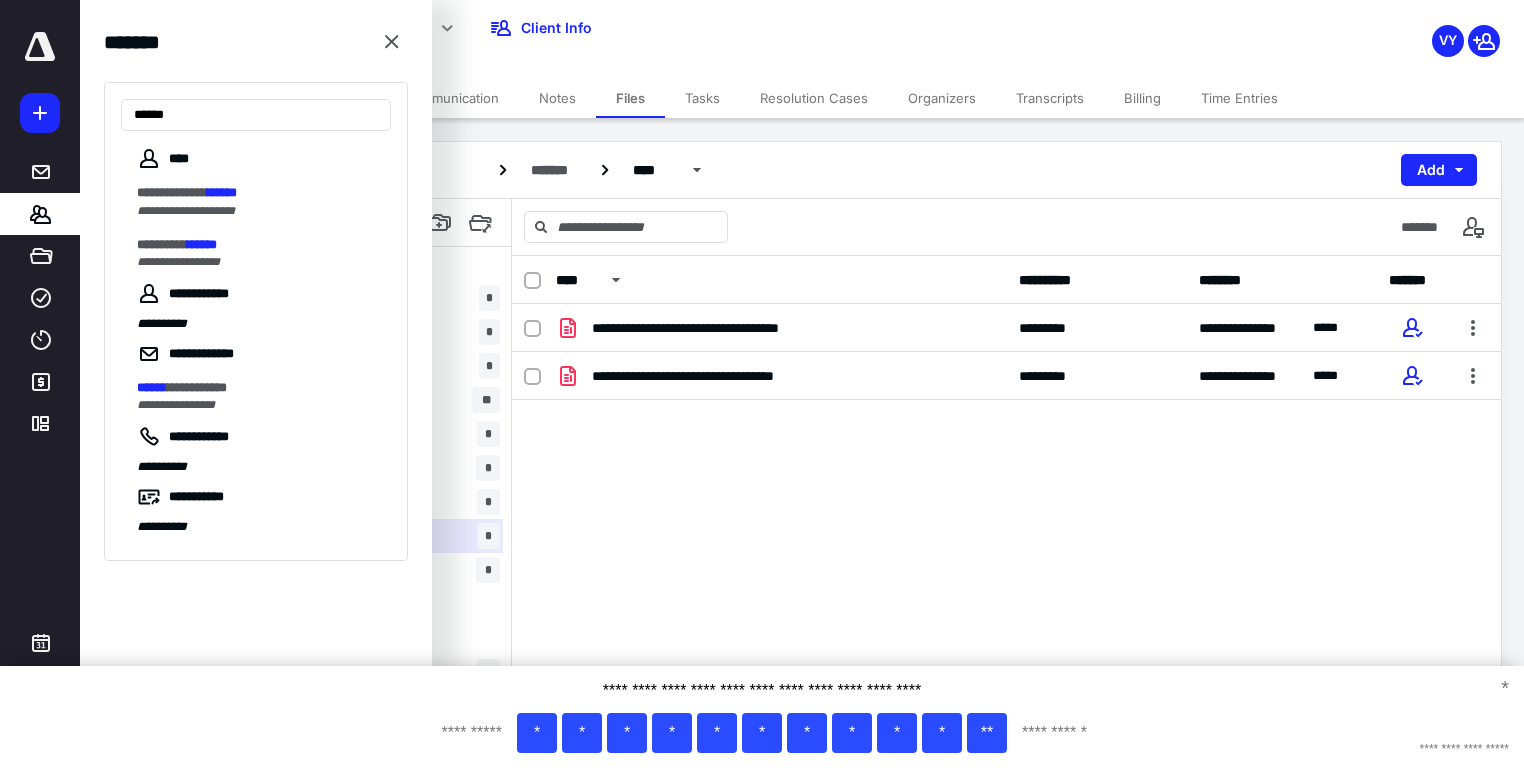 click on "**********" at bounding box center [762, 0] 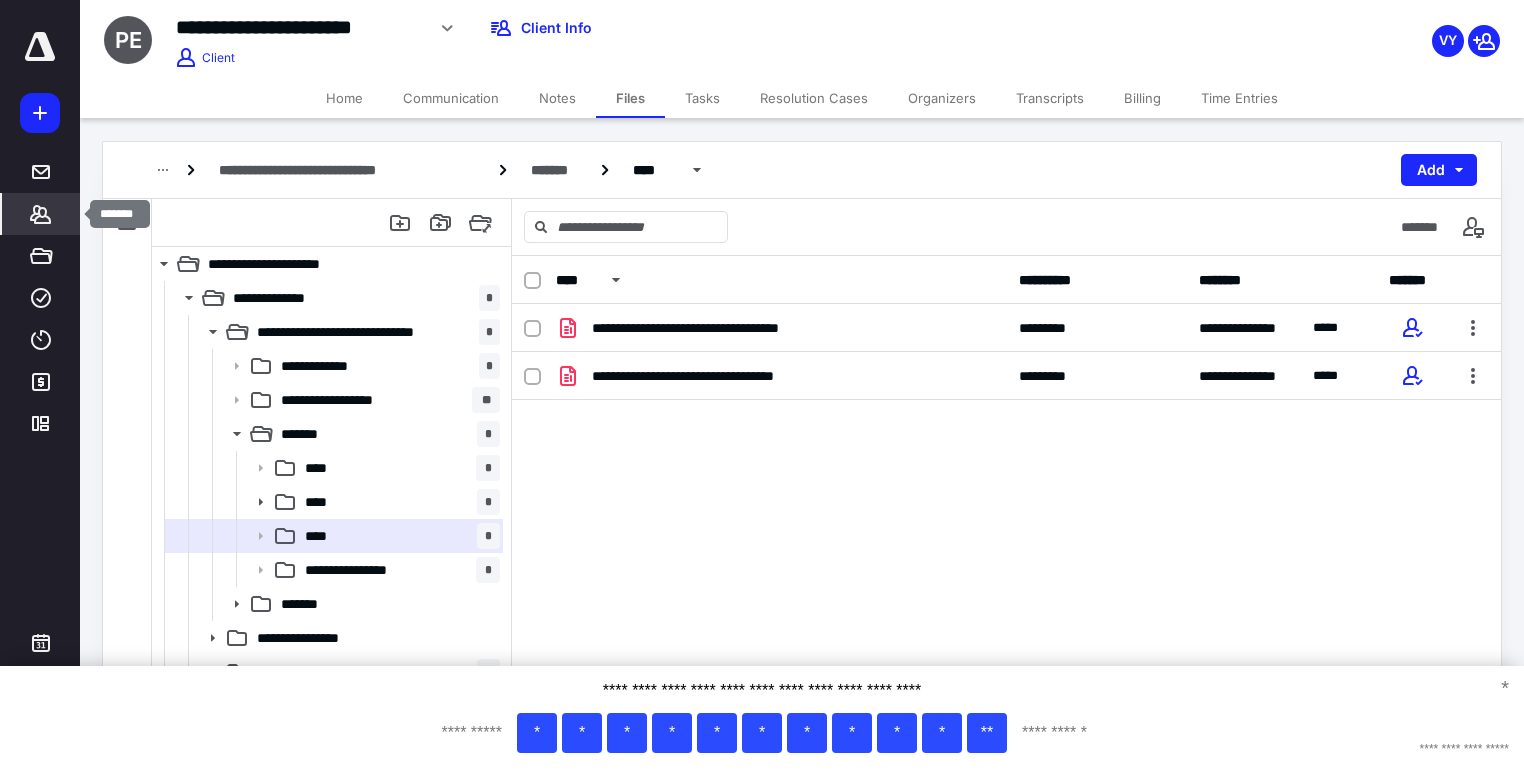 click 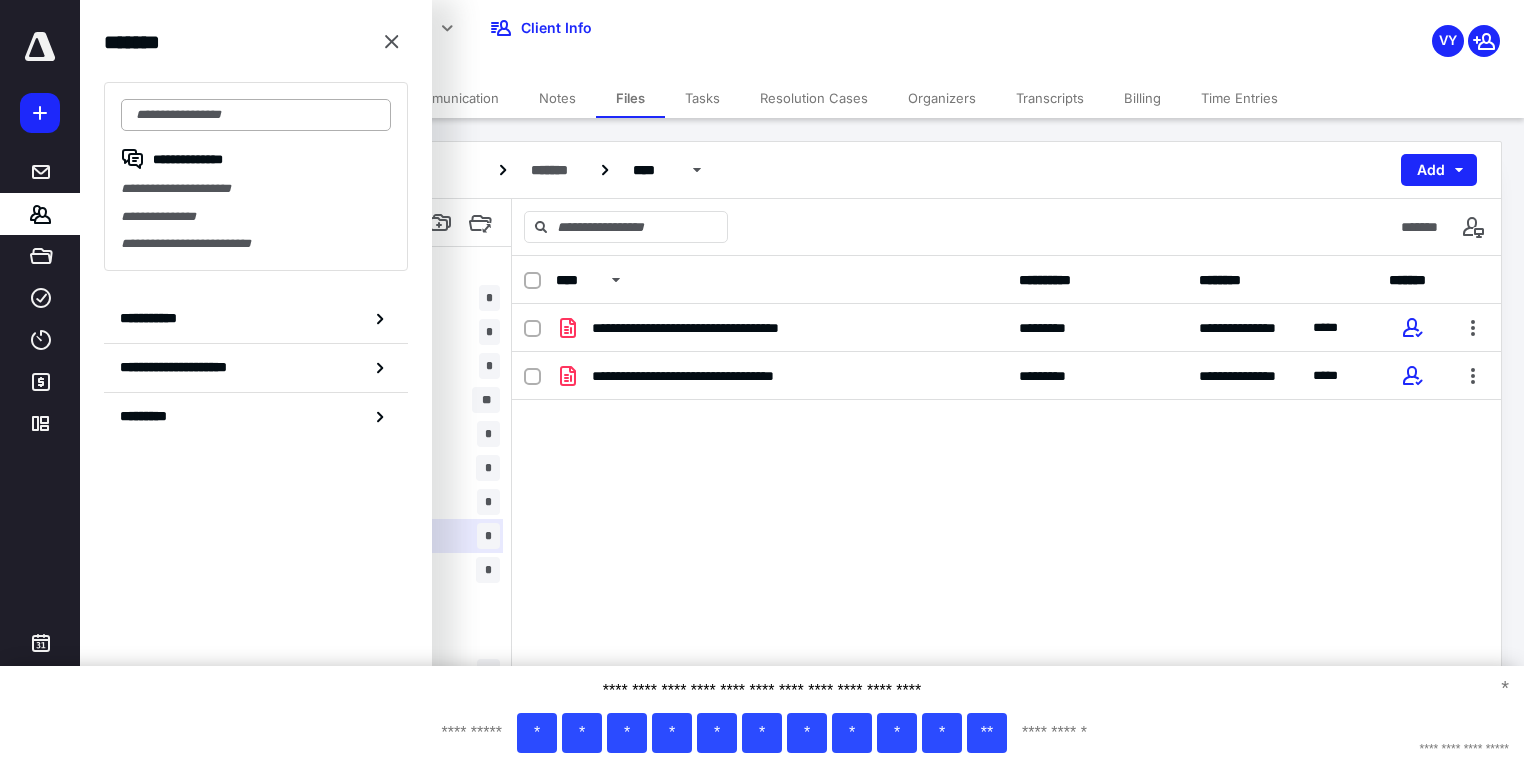 click at bounding box center (256, 115) 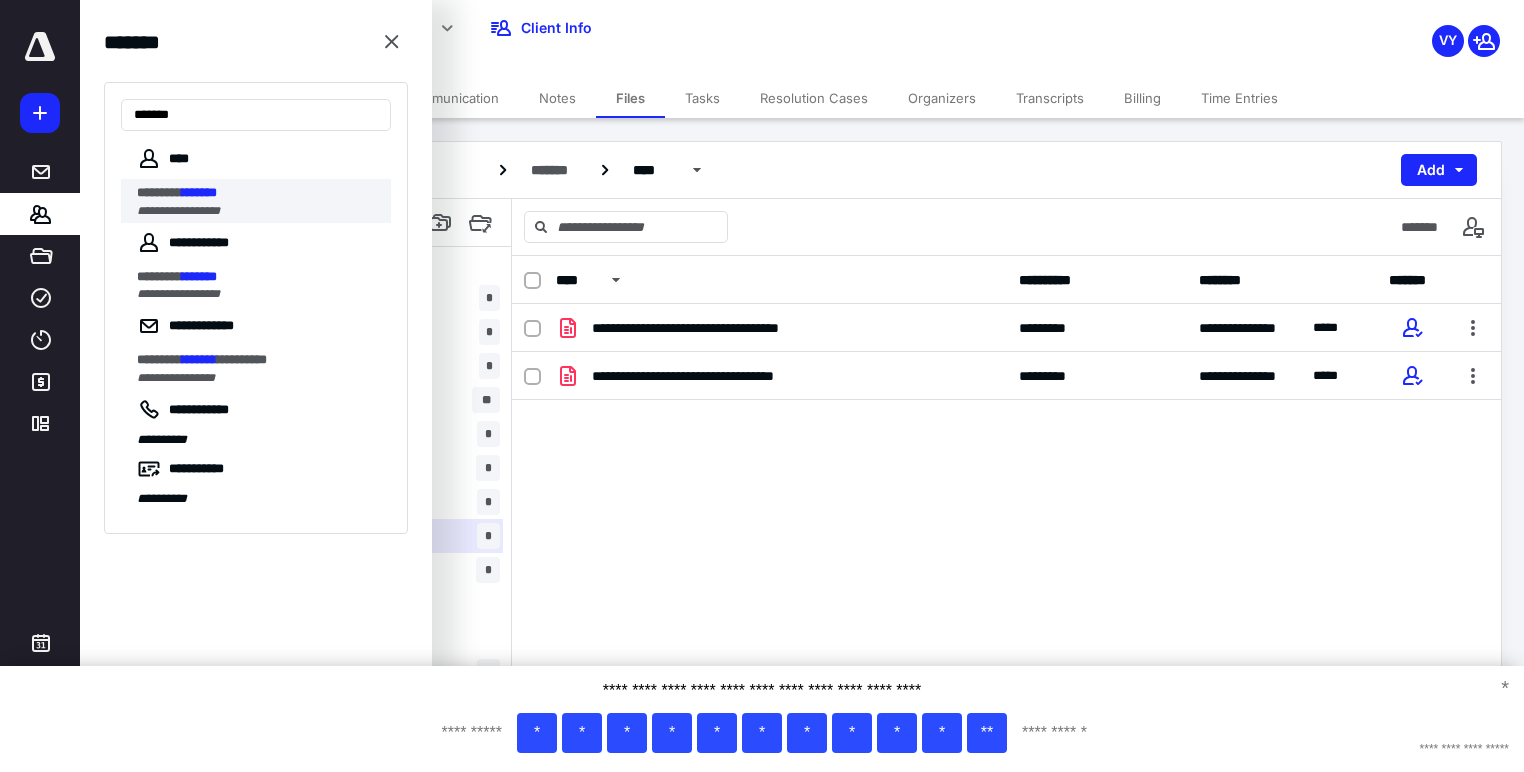 type on "*******" 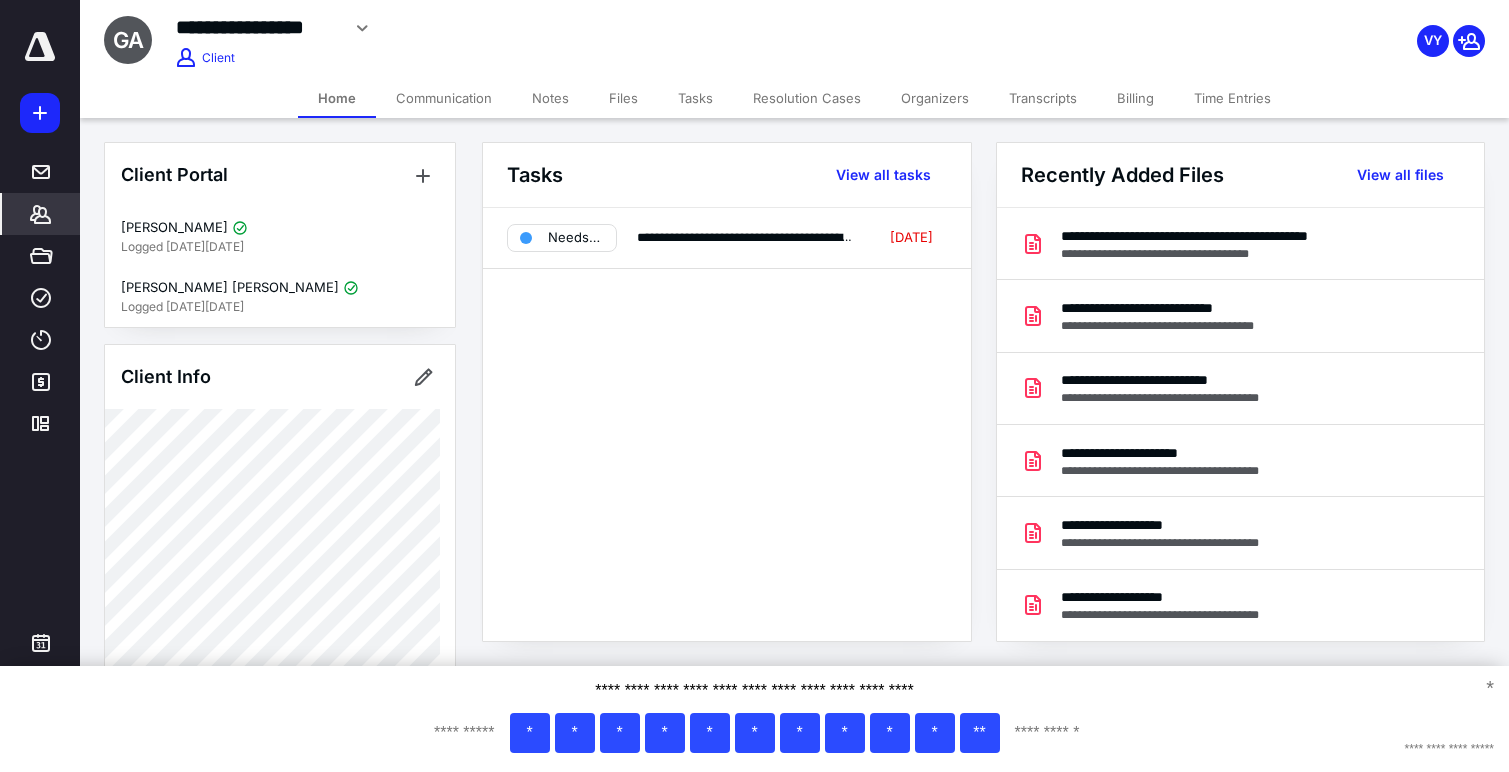 click on "Files" at bounding box center [623, 98] 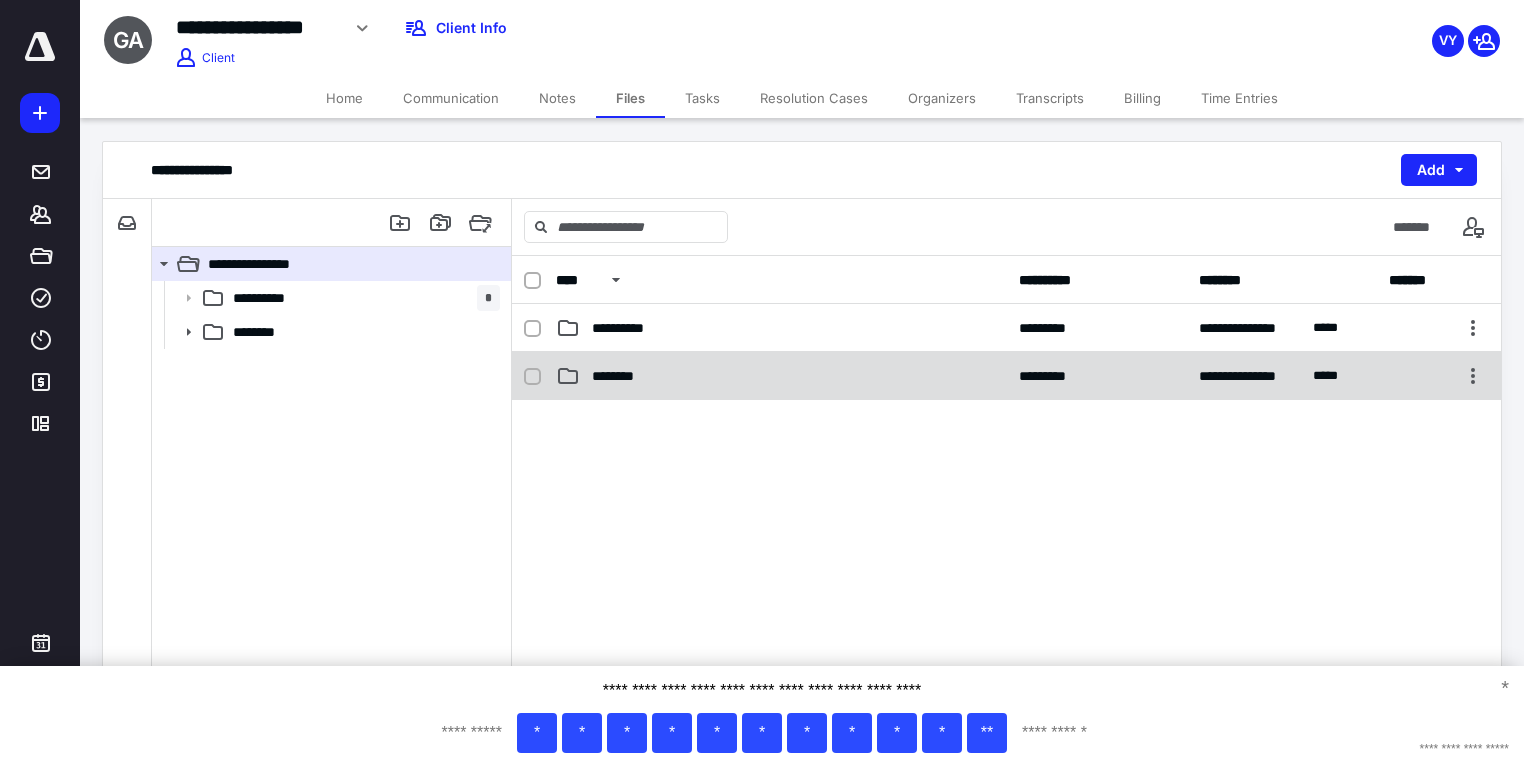 click on "********" at bounding box center [621, 376] 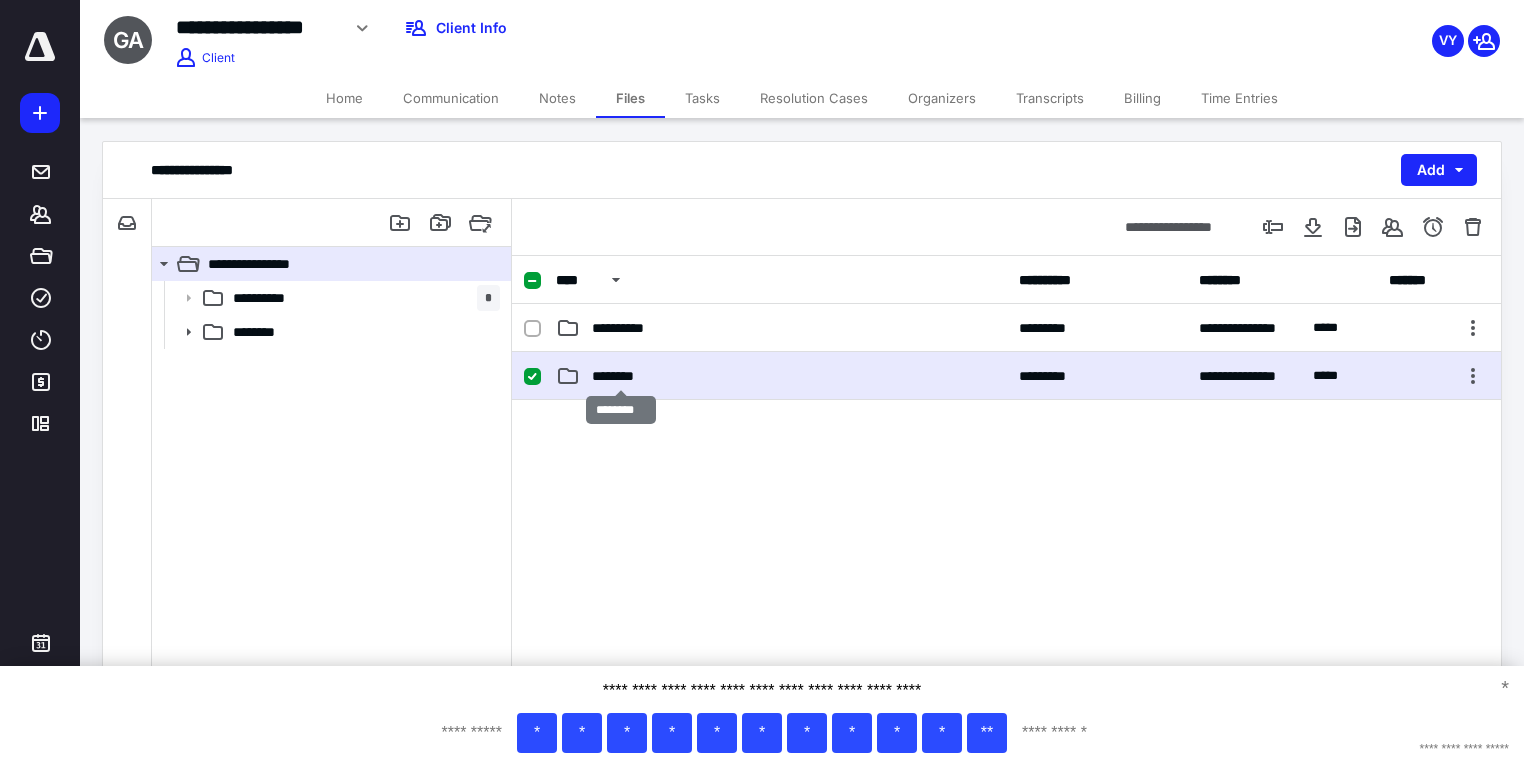 click on "********" at bounding box center [621, 376] 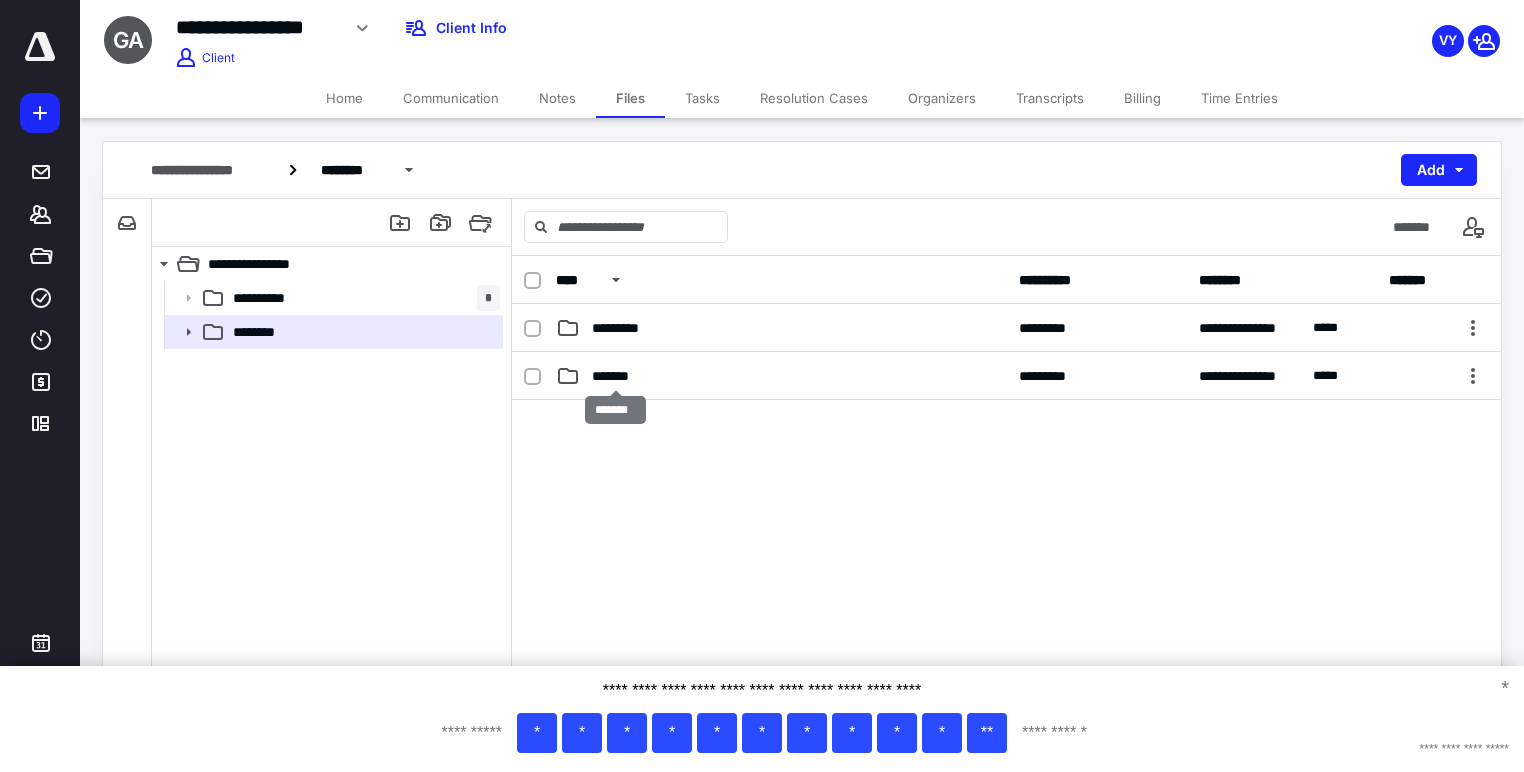 click on "*******" at bounding box center [615, 376] 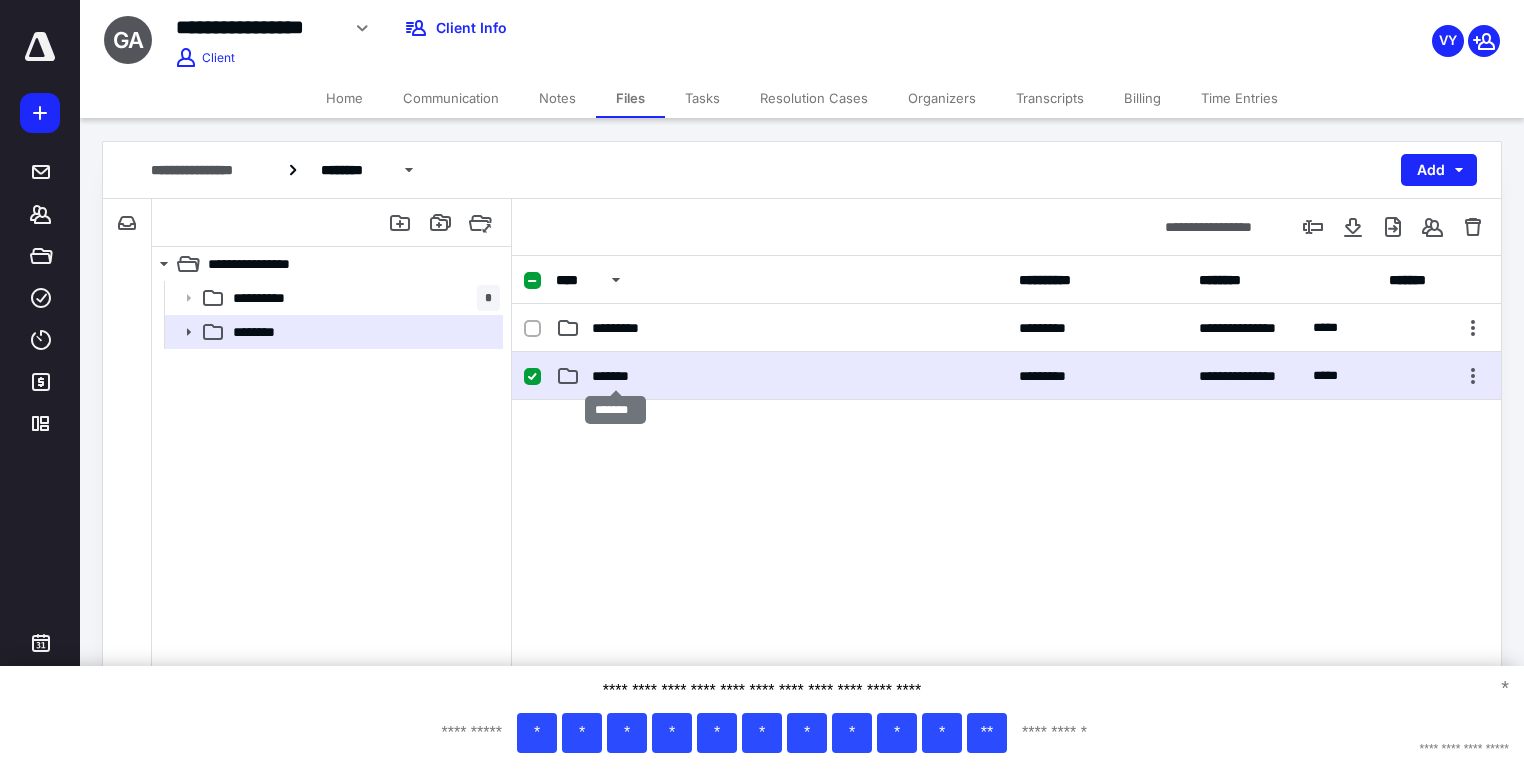click on "*******" at bounding box center (615, 376) 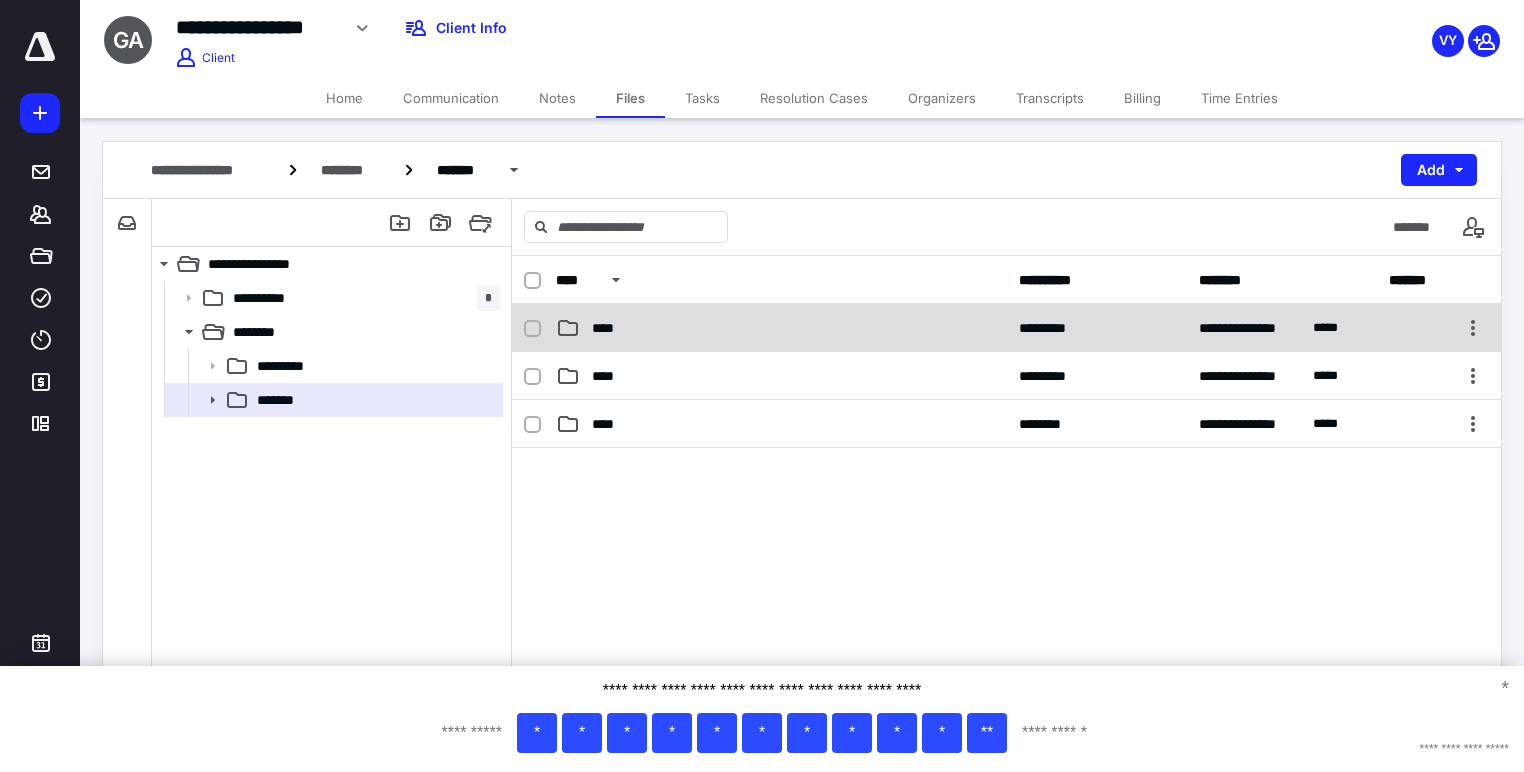 click 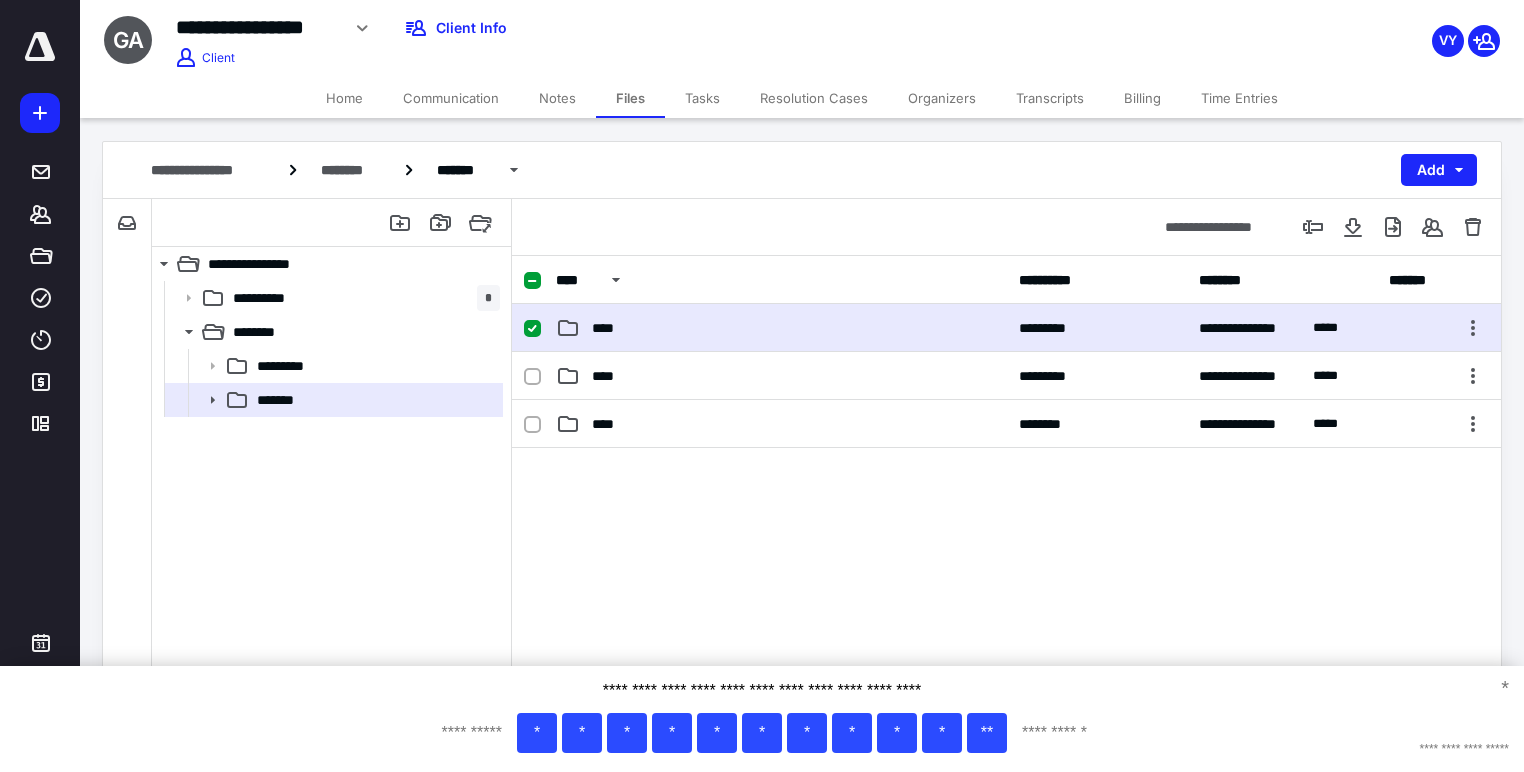 click 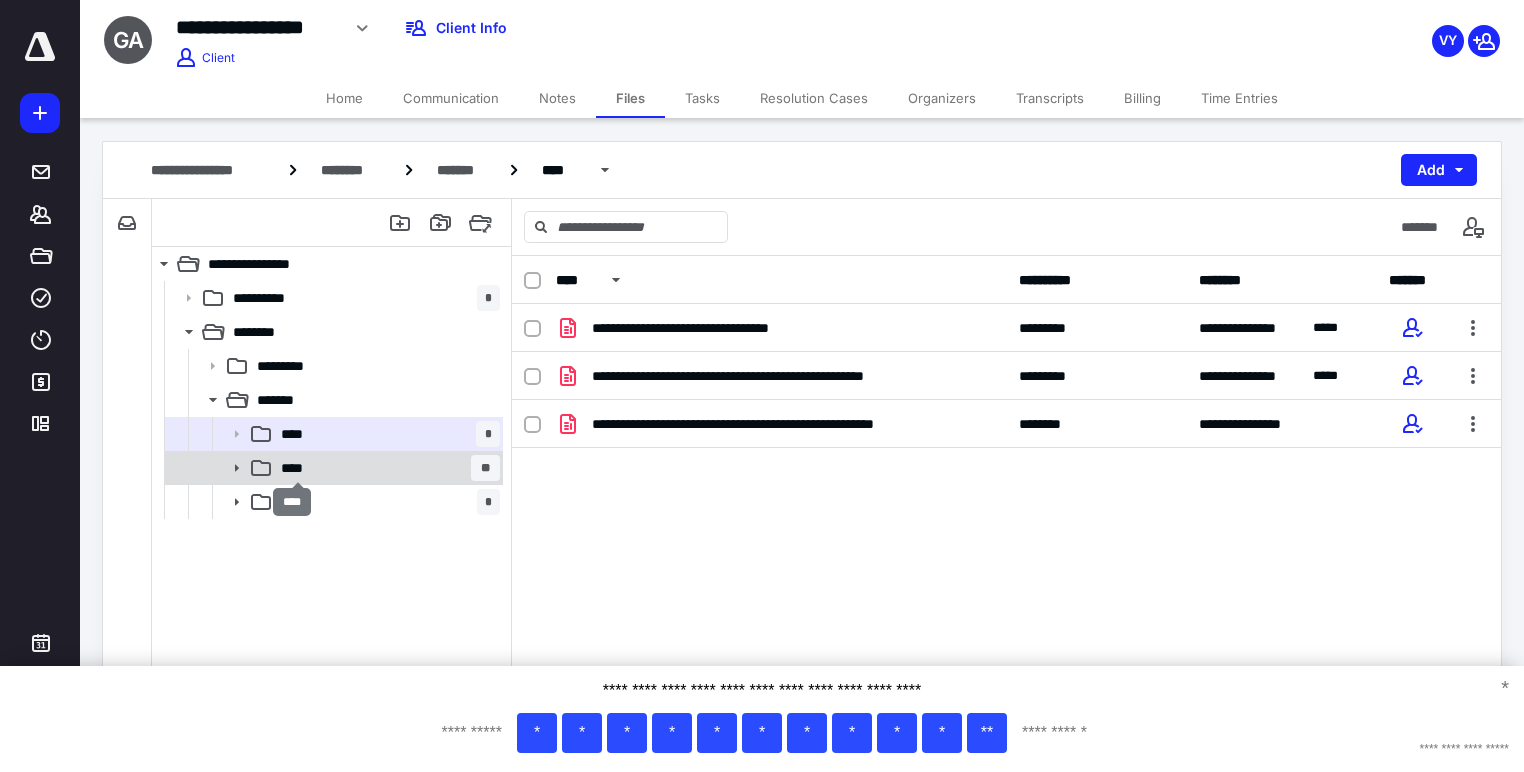 click on "****" at bounding box center [298, 468] 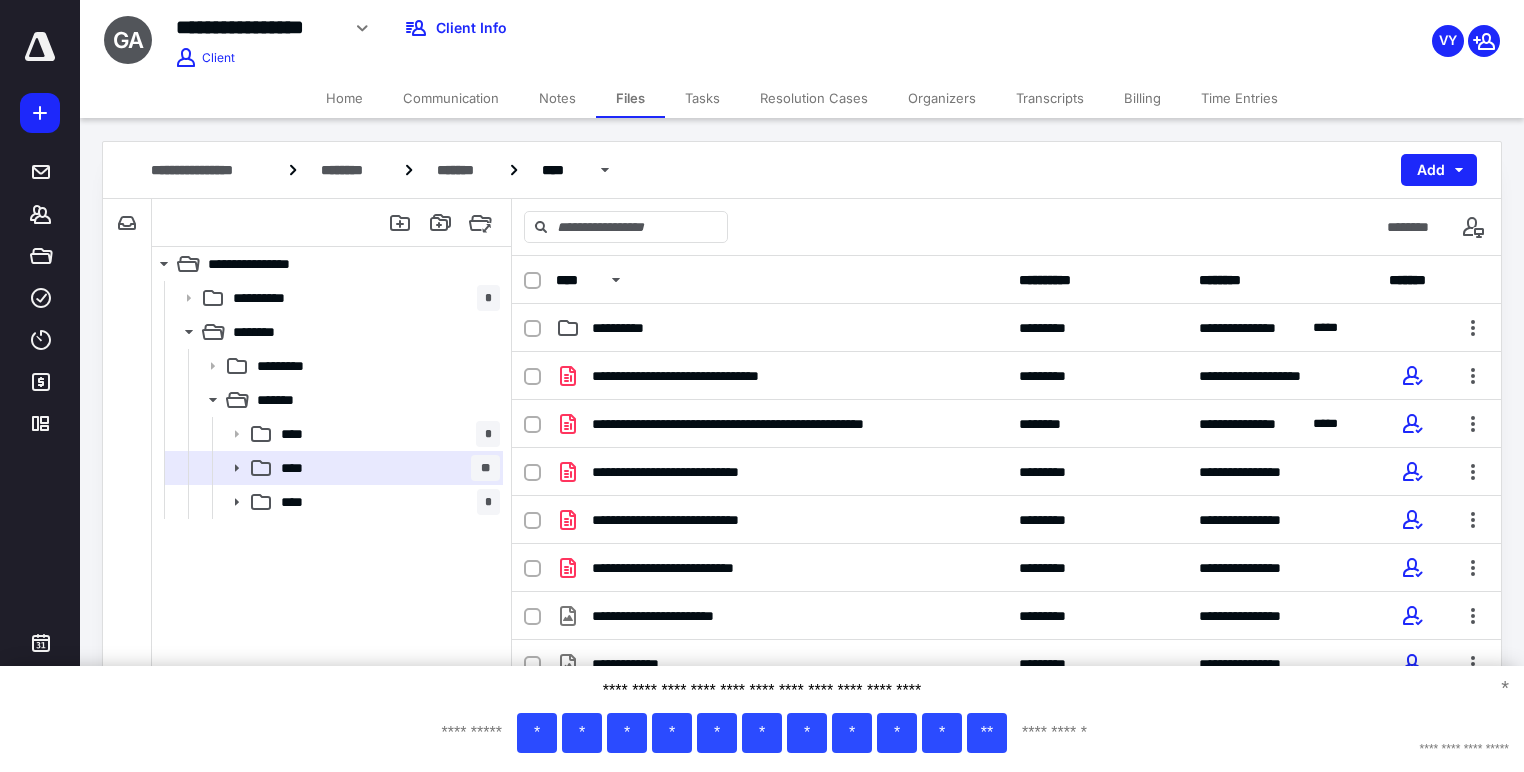 click on "**** *" at bounding box center (386, 502) 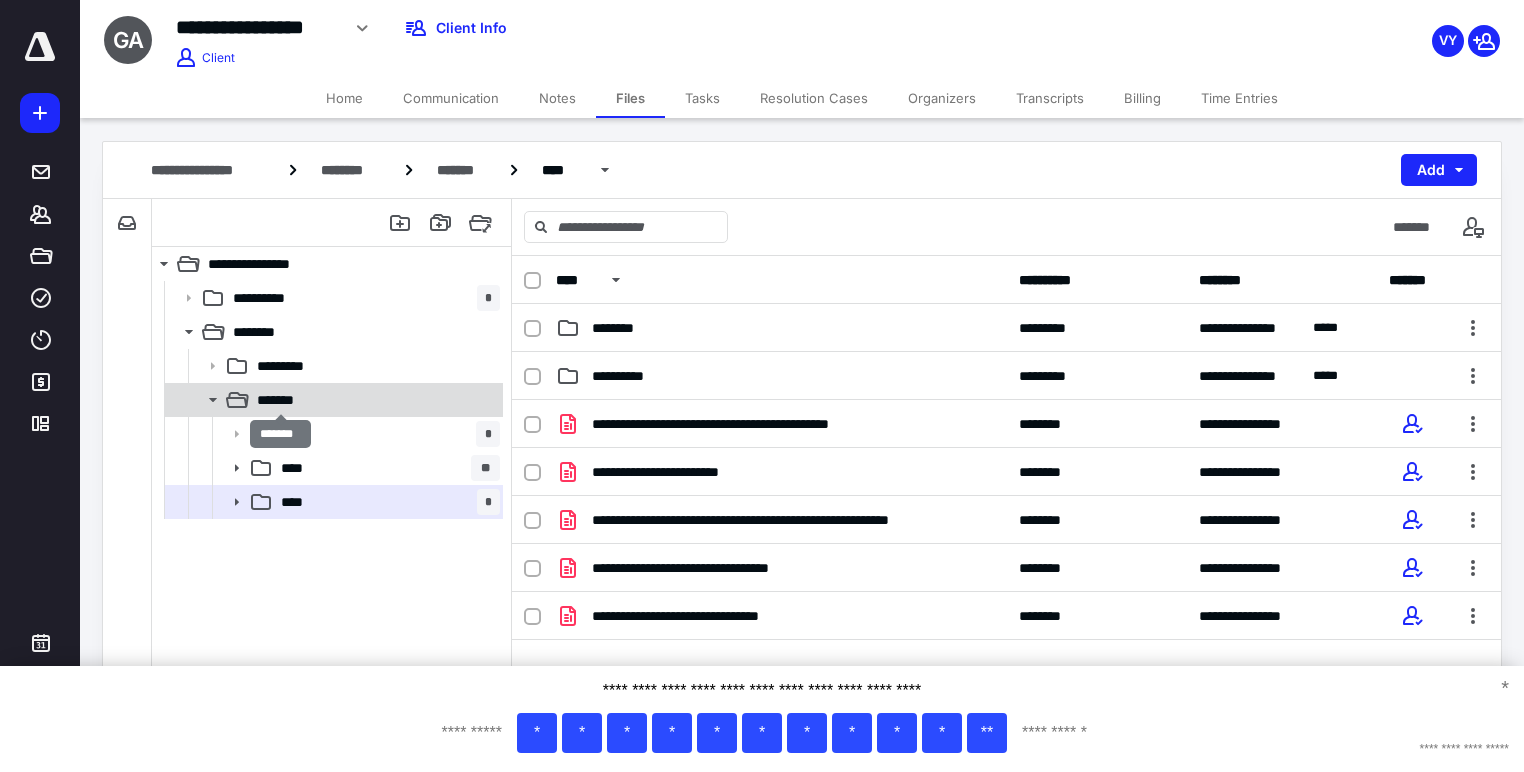click on "*******" at bounding box center [280, 400] 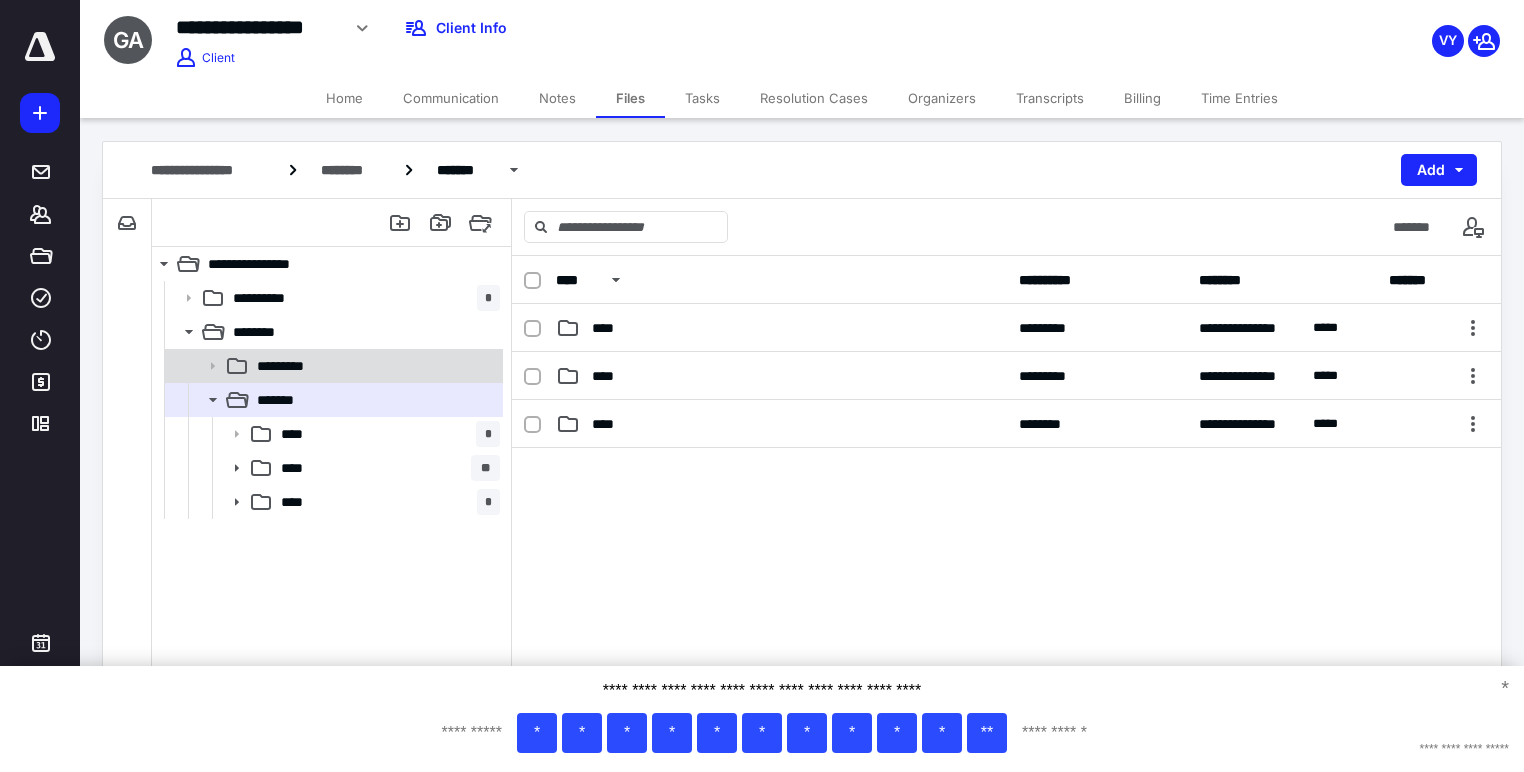 click on "*********" at bounding box center (293, 366) 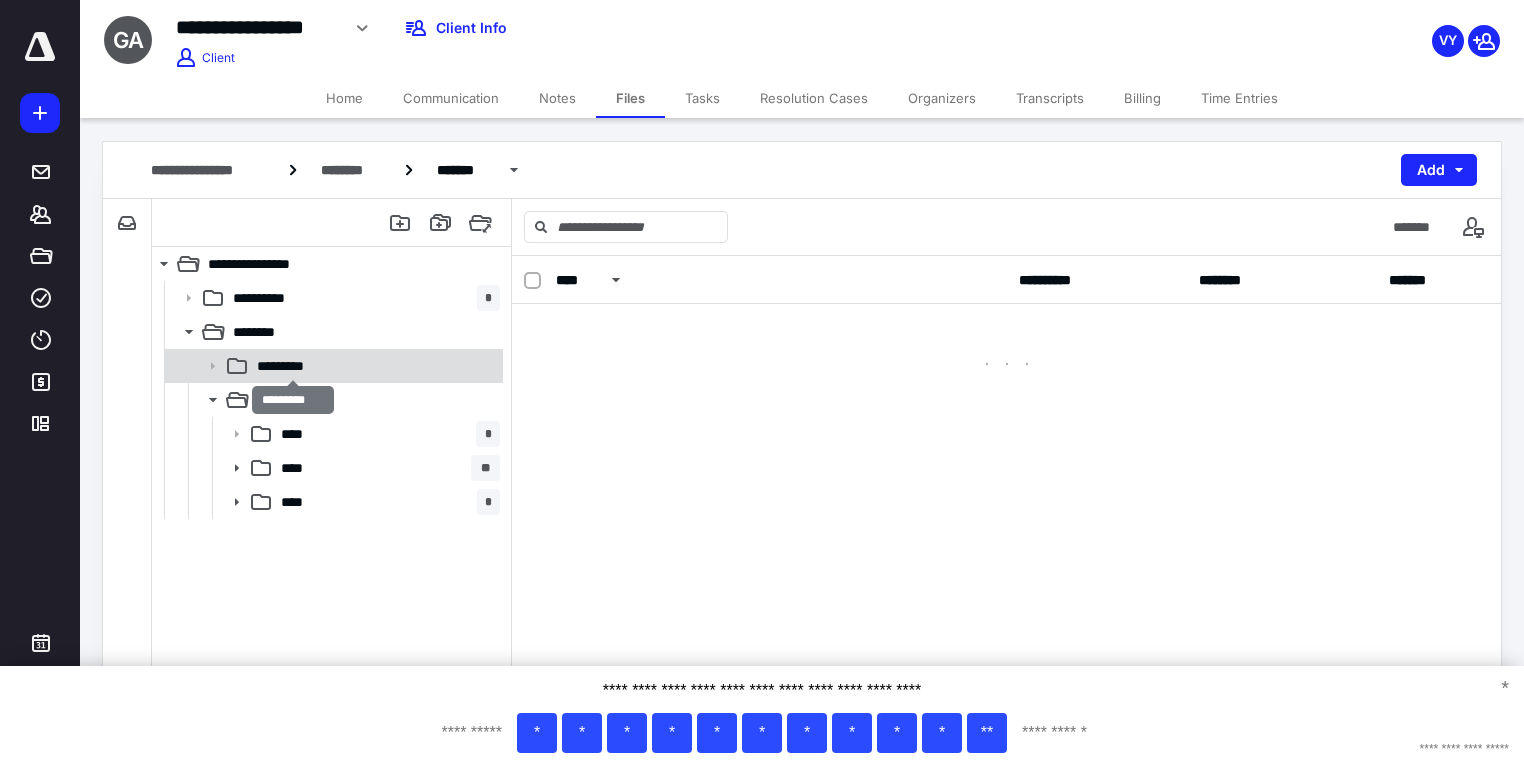 click on "*********" at bounding box center (293, 366) 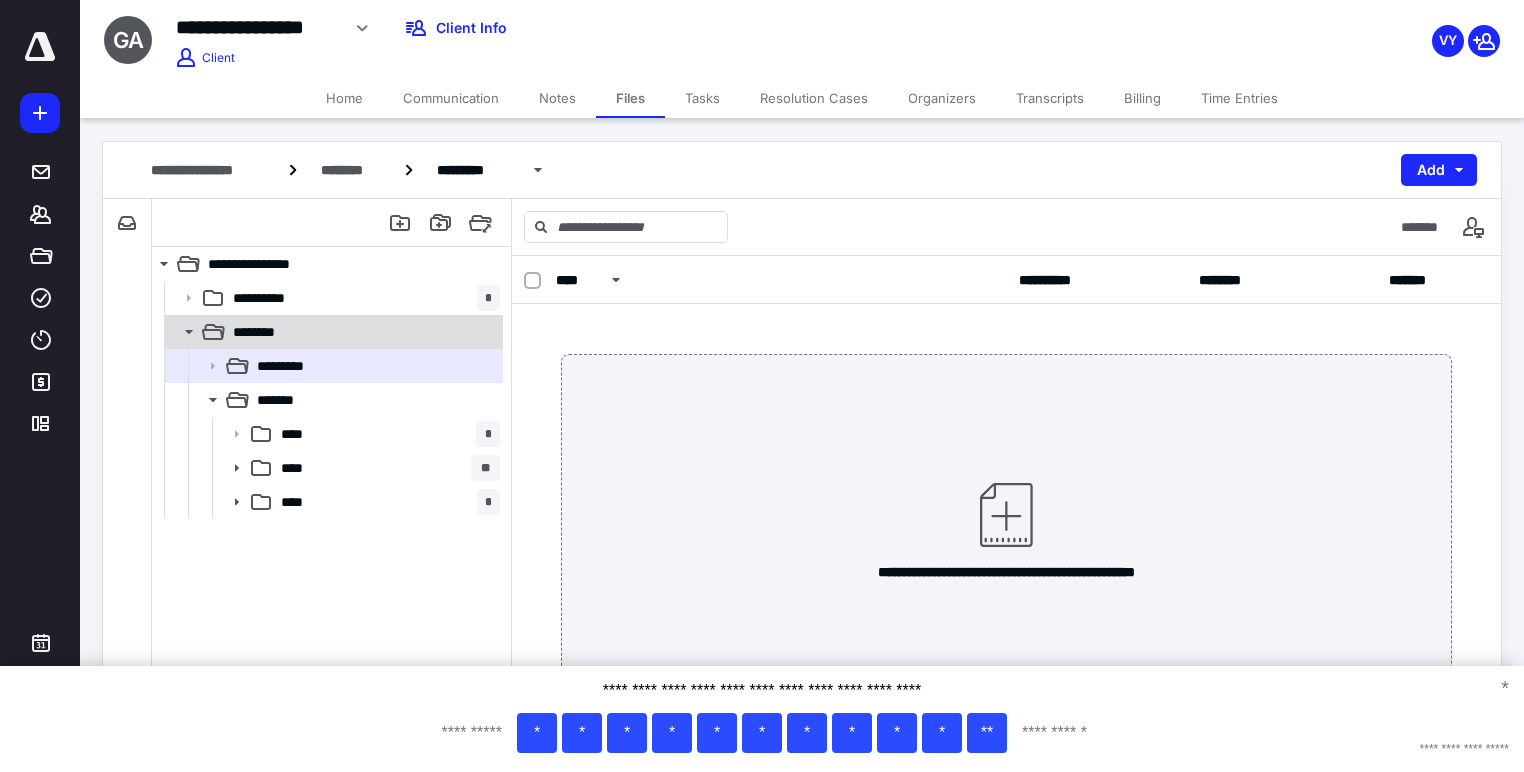 click on "********" at bounding box center [262, 332] 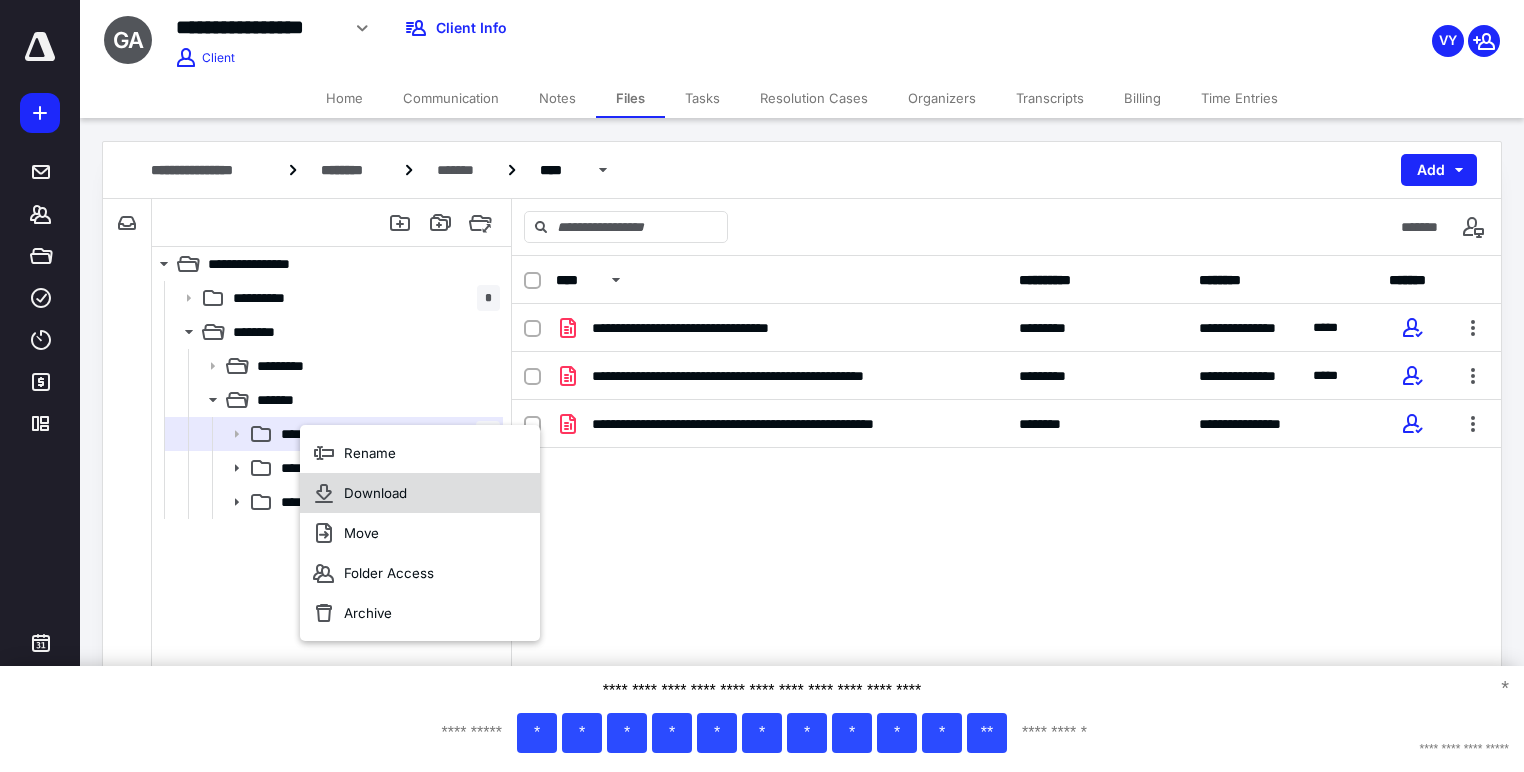 click on "Download" at bounding box center (375, 493) 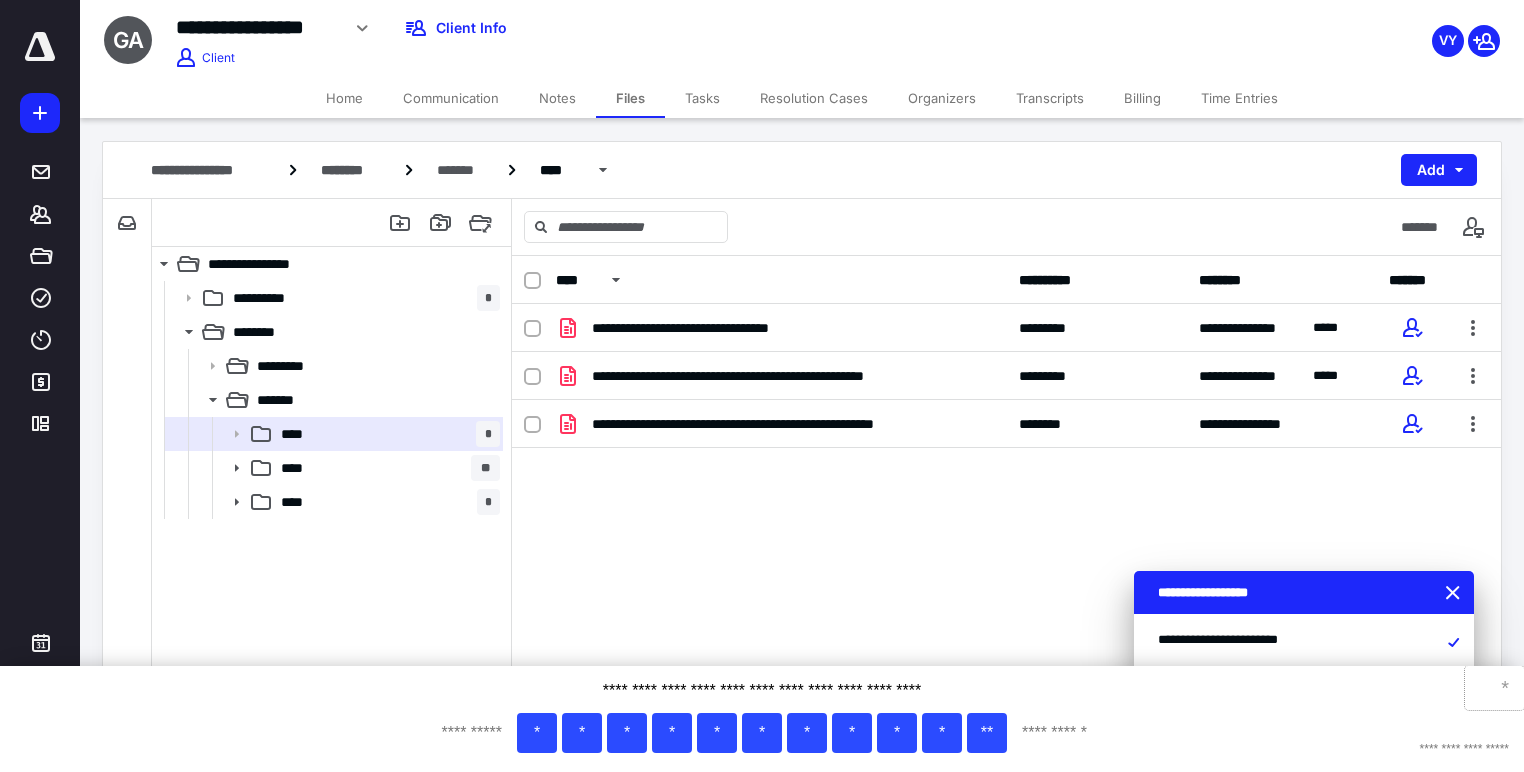 click on "*" at bounding box center [1494, 688] 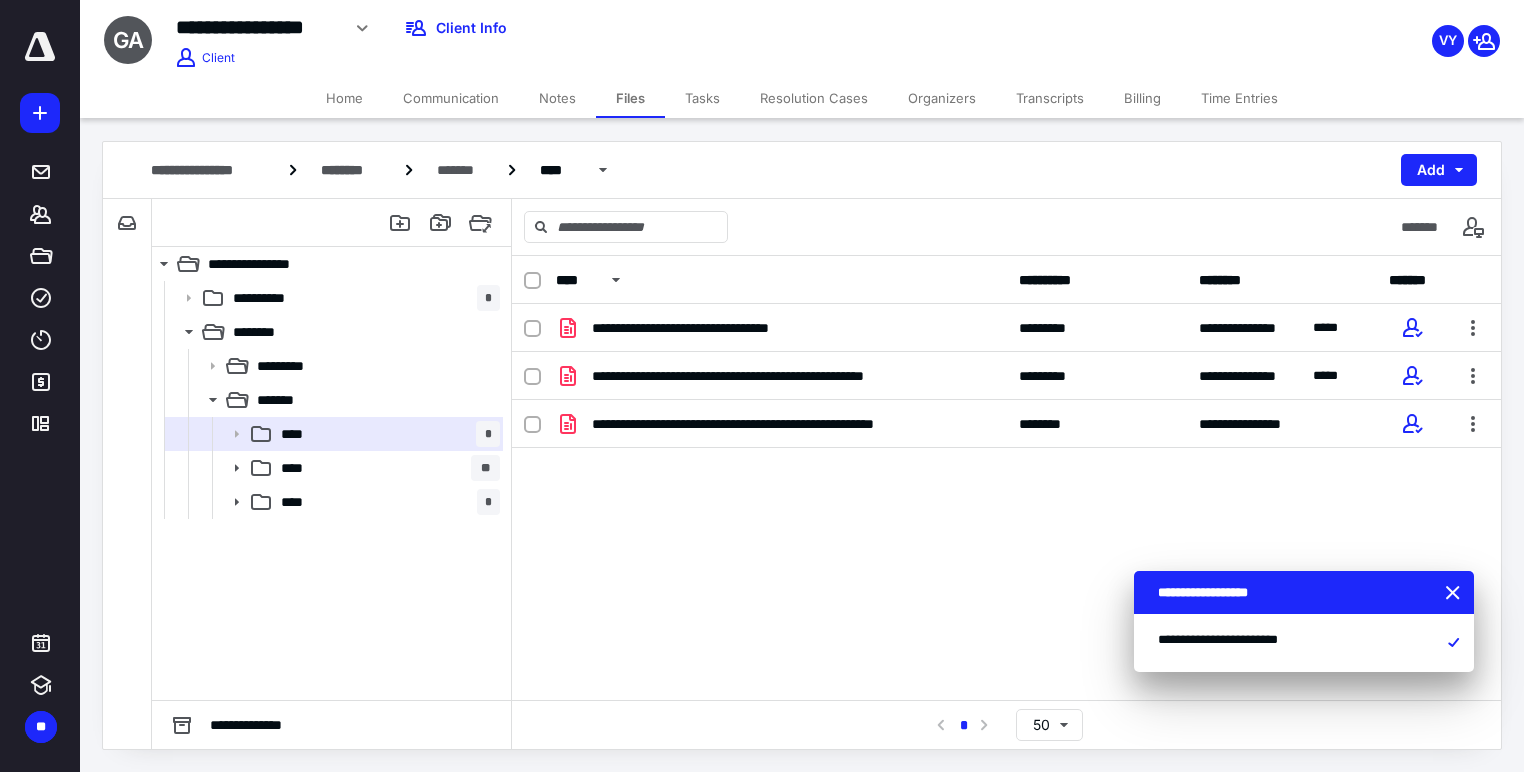 click on "Home Communication Notes Files Tasks Resolution Cases Organizers Transcripts Billing Time Entries" at bounding box center (802, 98) 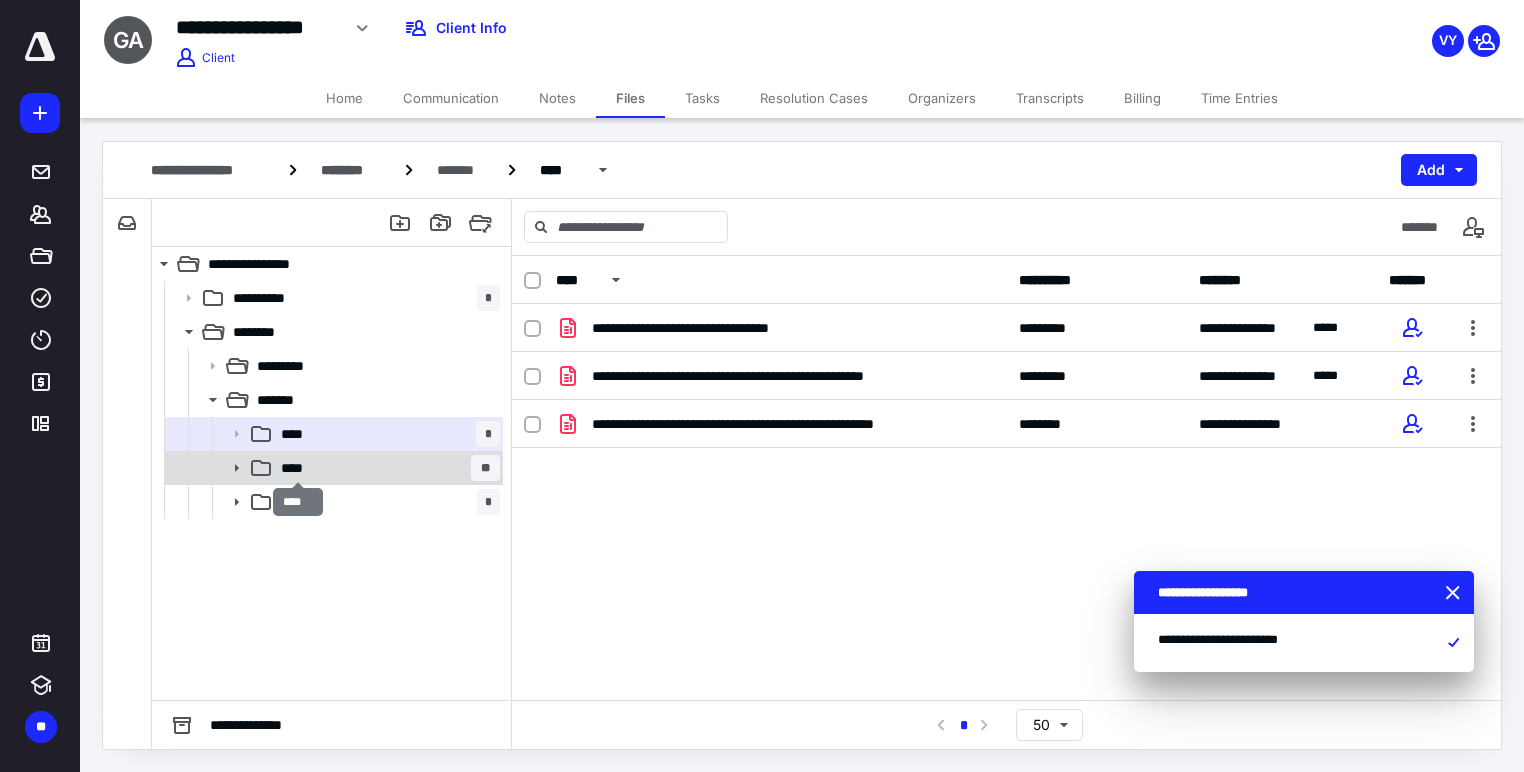 click on "****" at bounding box center (298, 468) 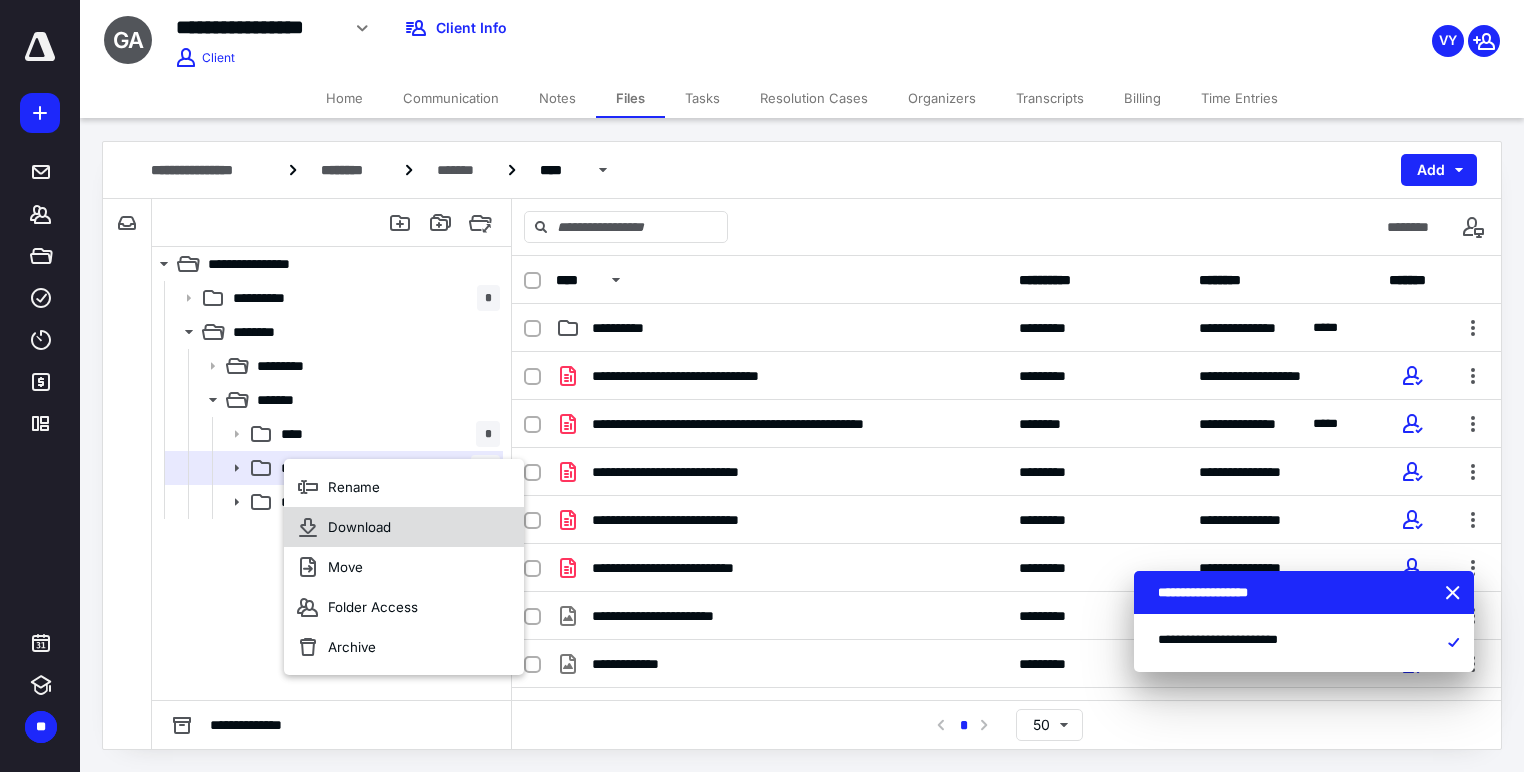 click on "Download" at bounding box center [359, 527] 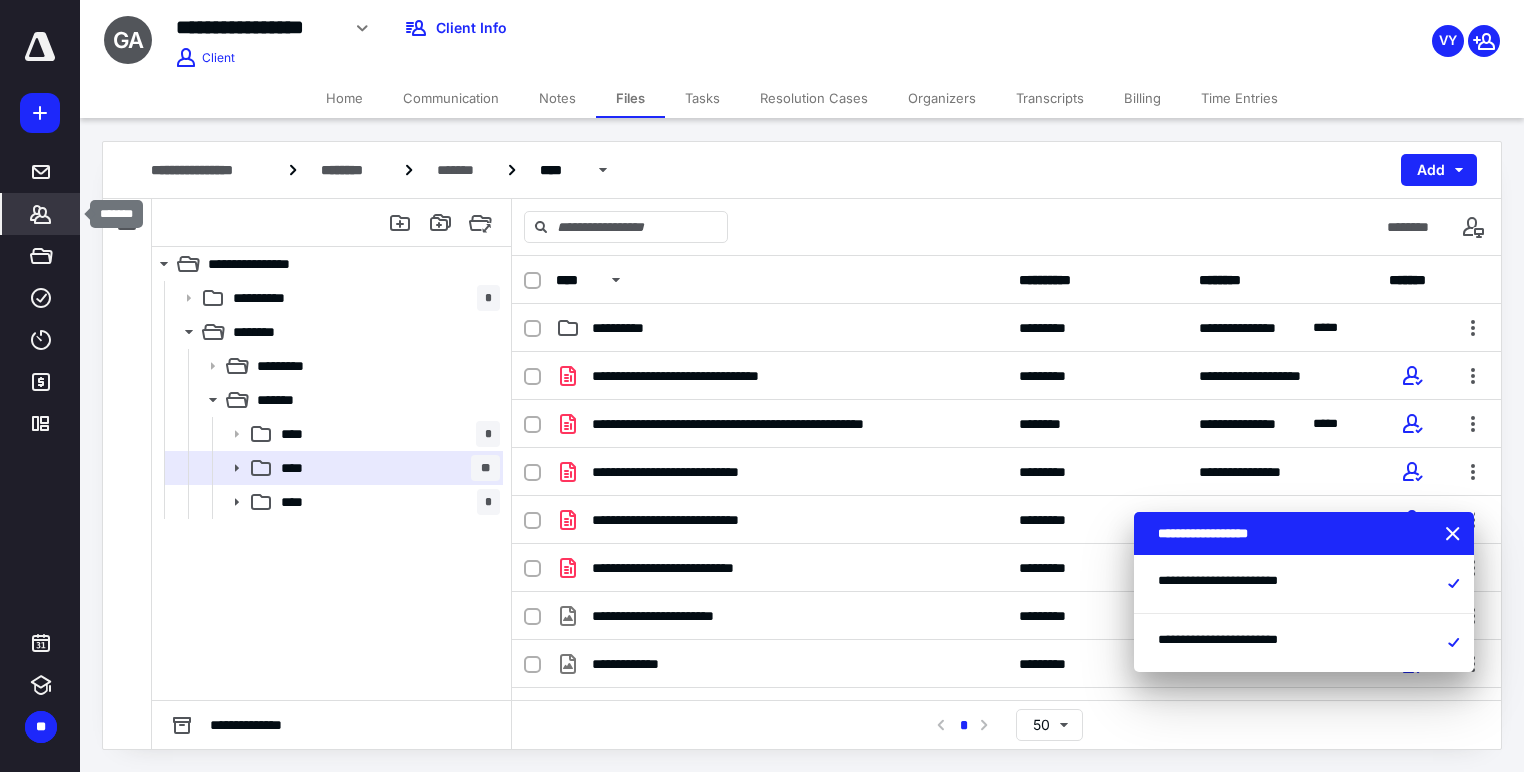 click 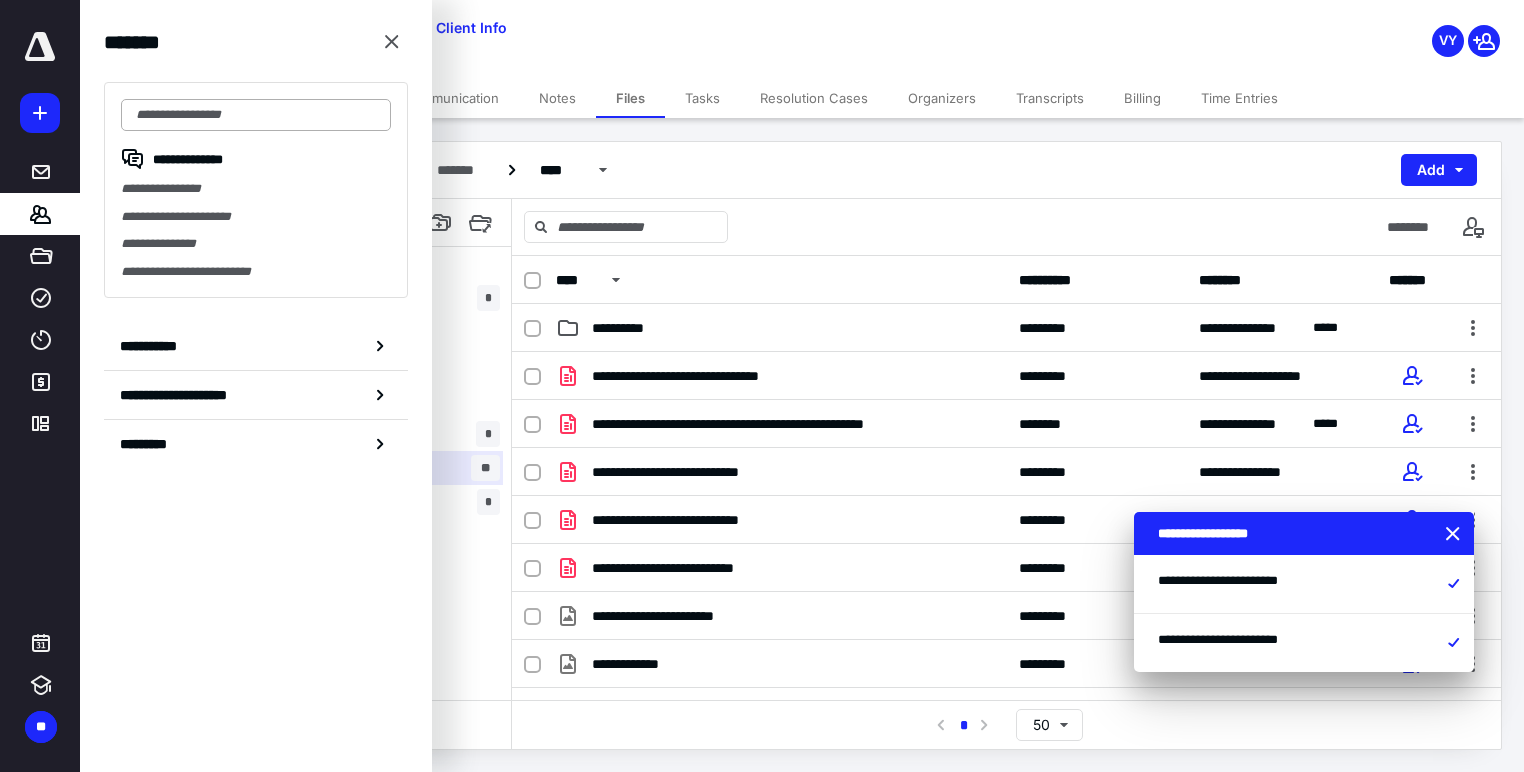 click at bounding box center (256, 115) 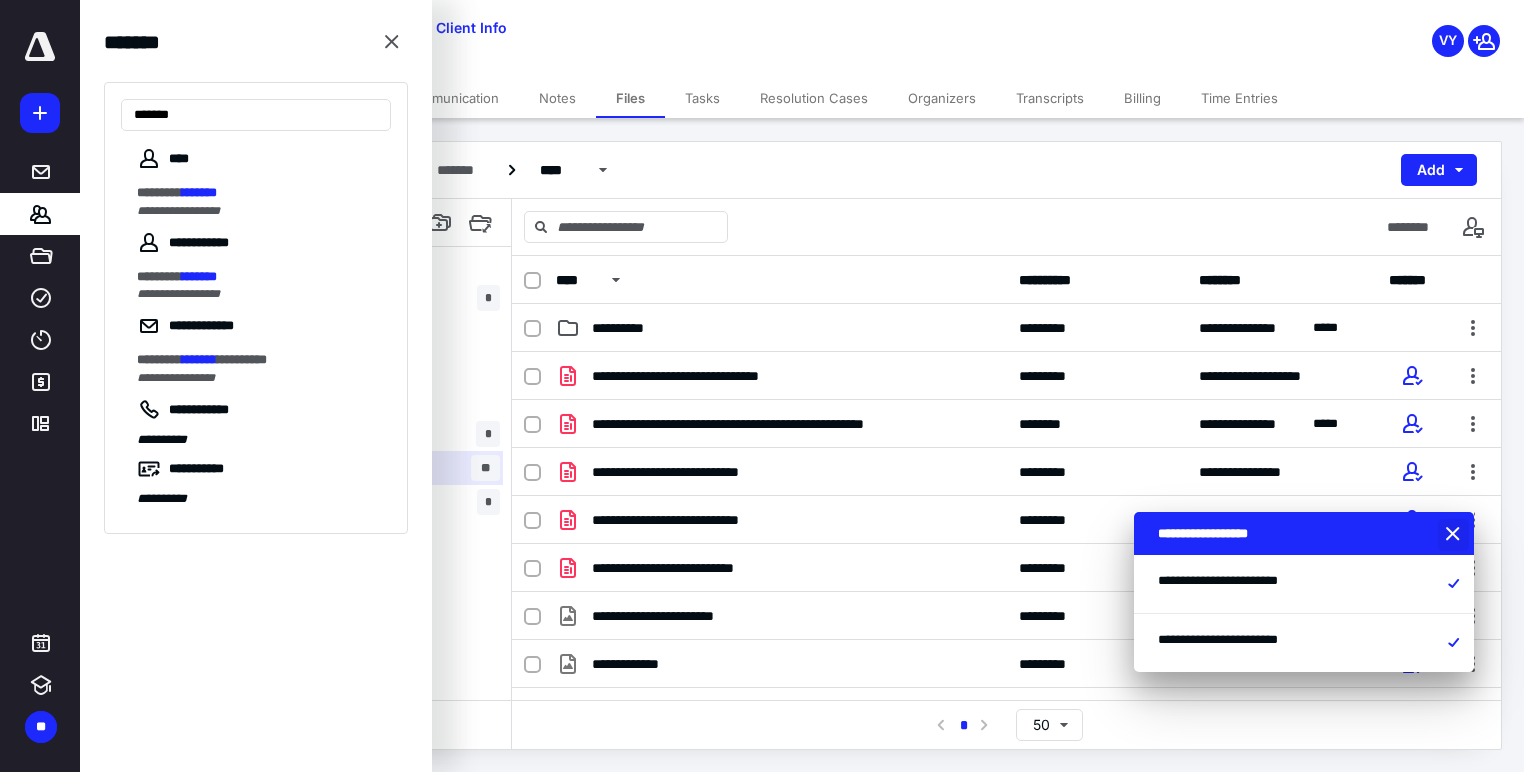 type on "*******" 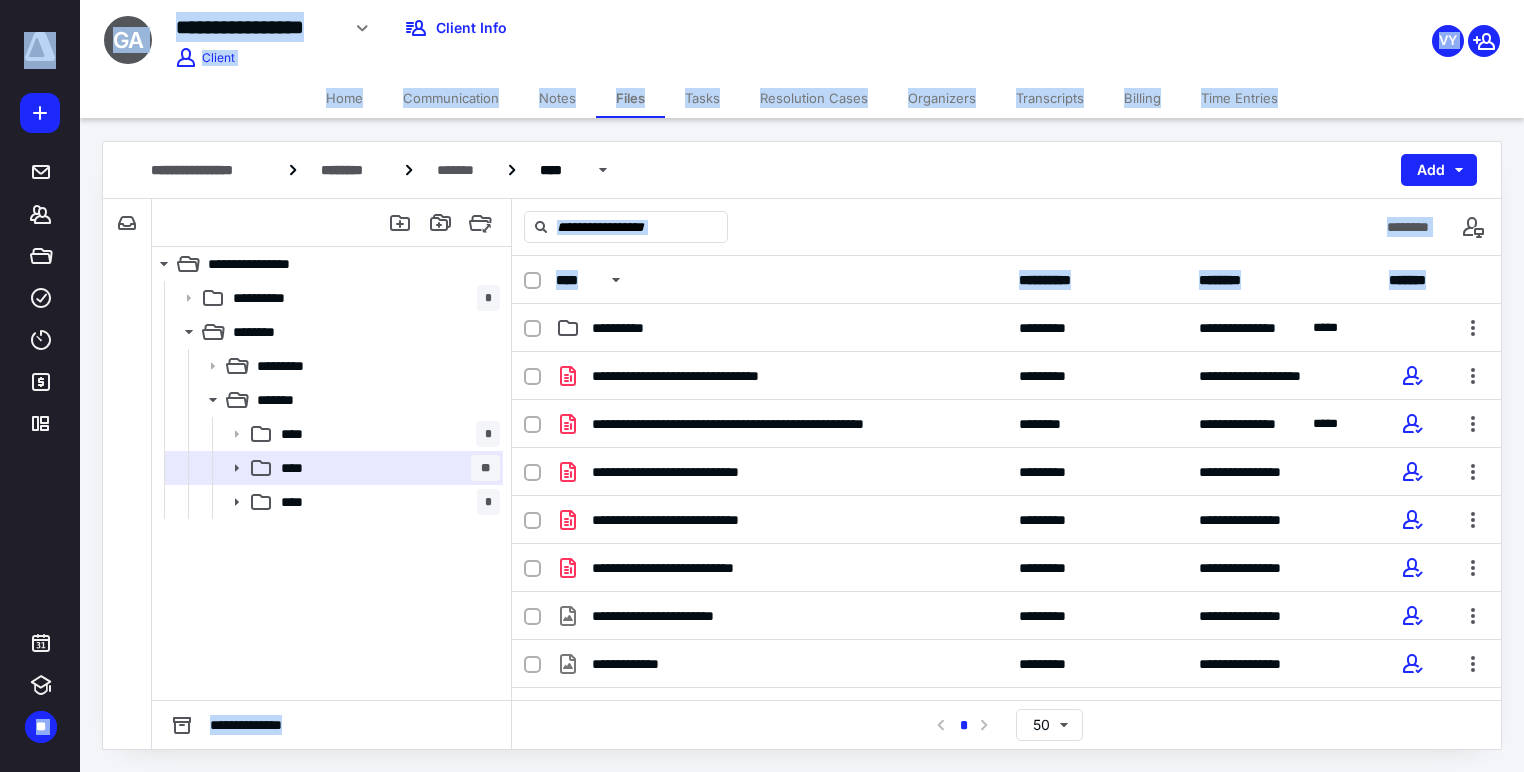 drag, startPoint x: 1522, startPoint y: 259, endPoint x: 1525, endPoint y: 382, distance: 123.03658 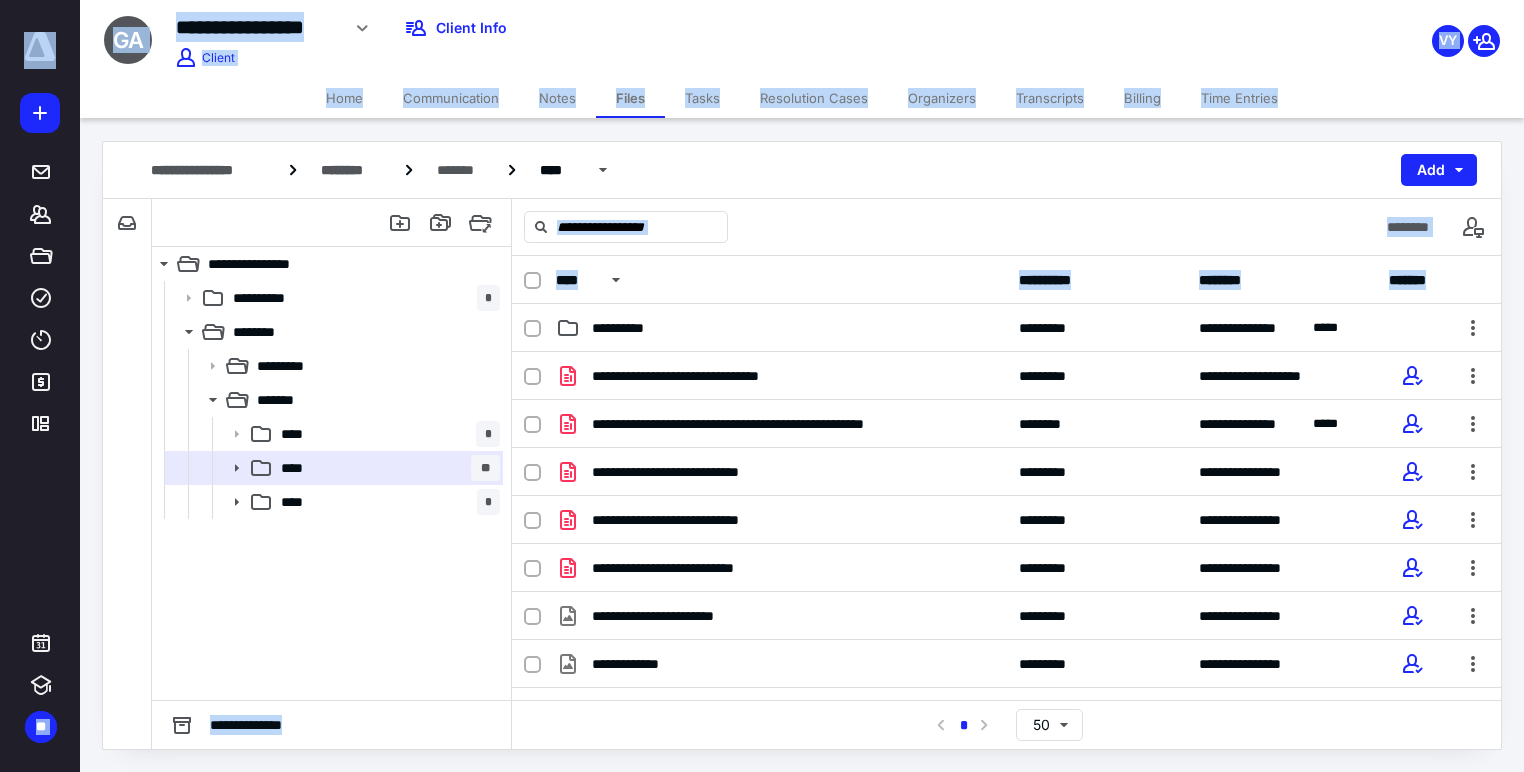 click on "**********" at bounding box center [566, 35] 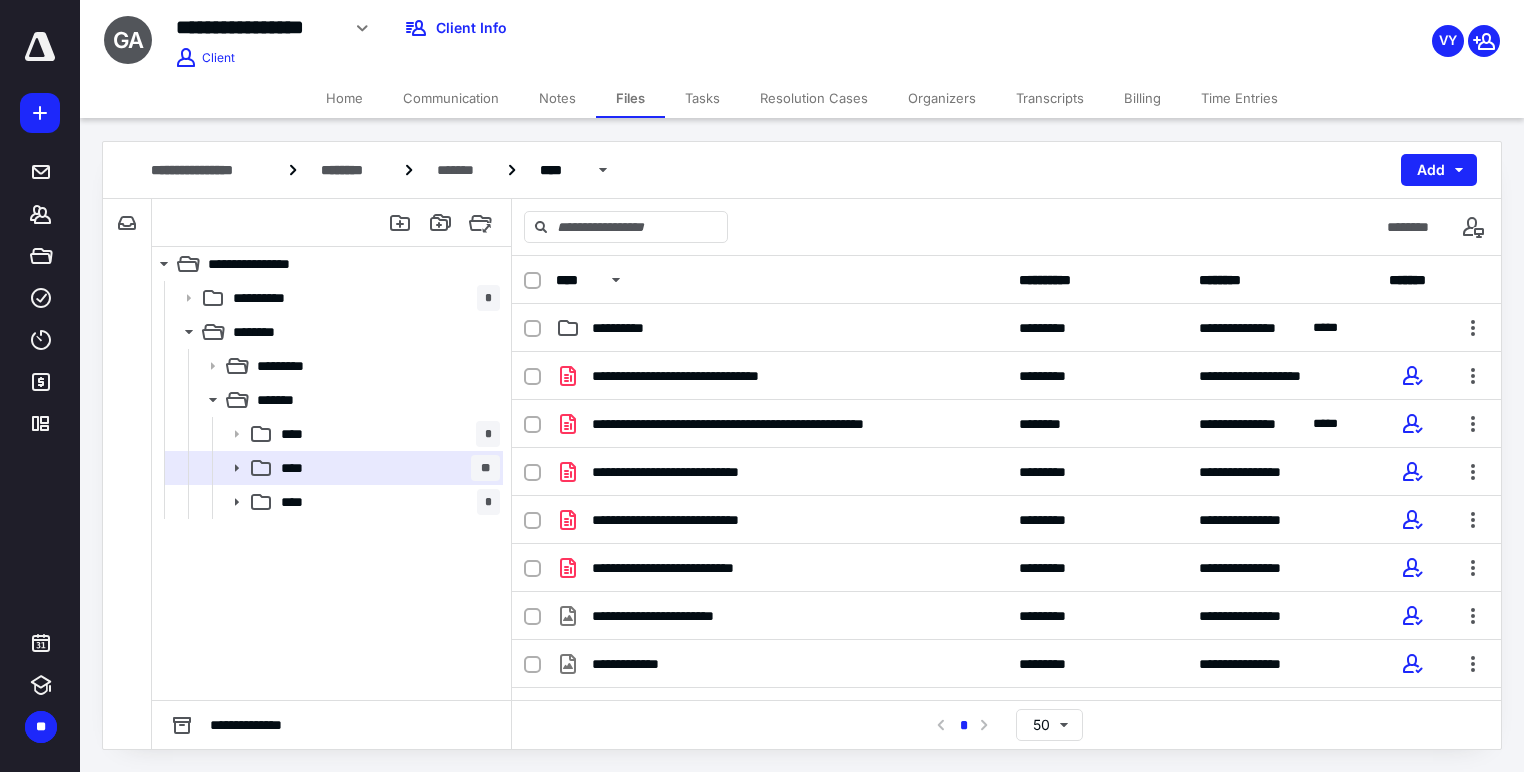 click on "**********" at bounding box center (802, 39) 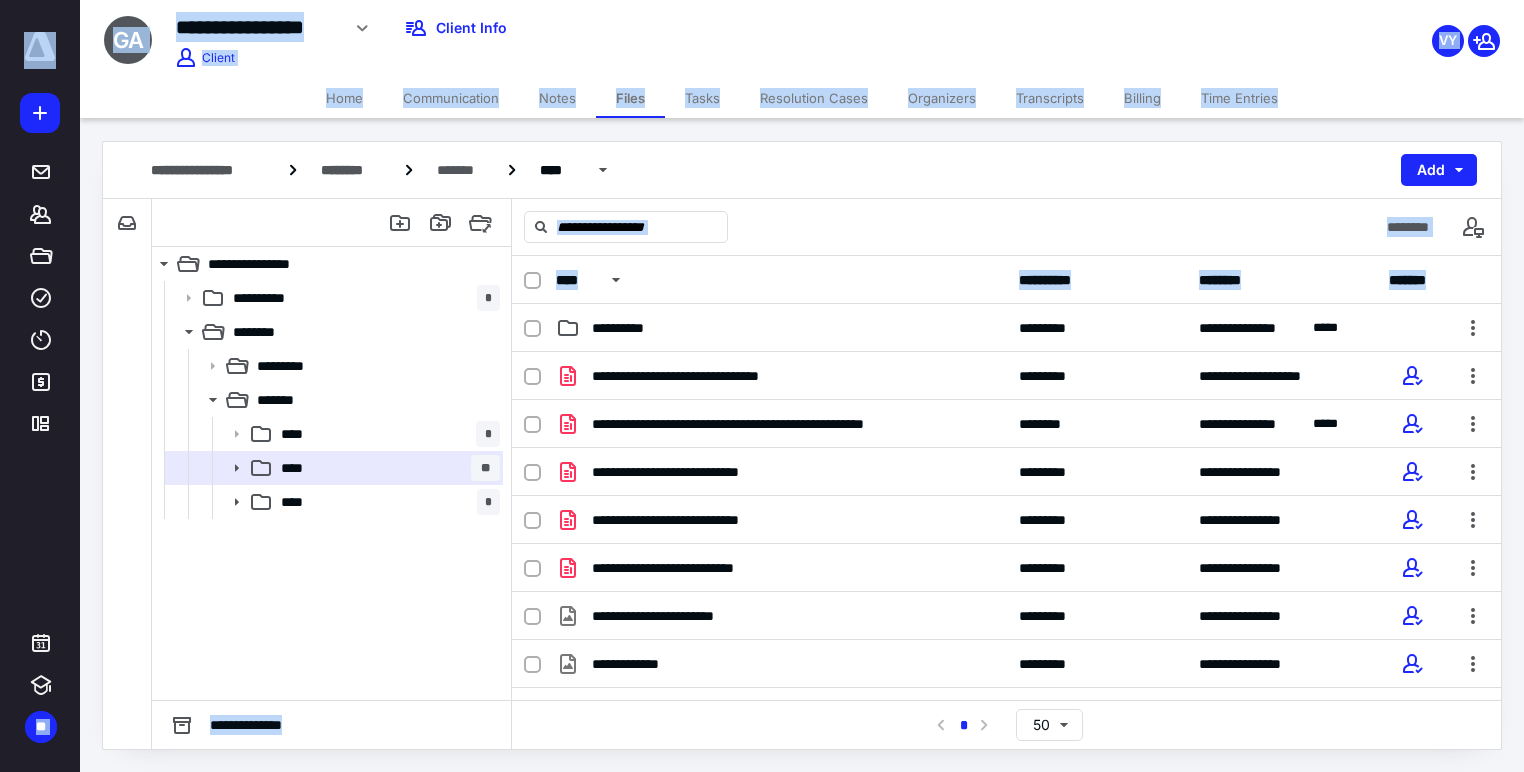 drag, startPoint x: 1523, startPoint y: 262, endPoint x: 1531, endPoint y: 486, distance: 224.1428 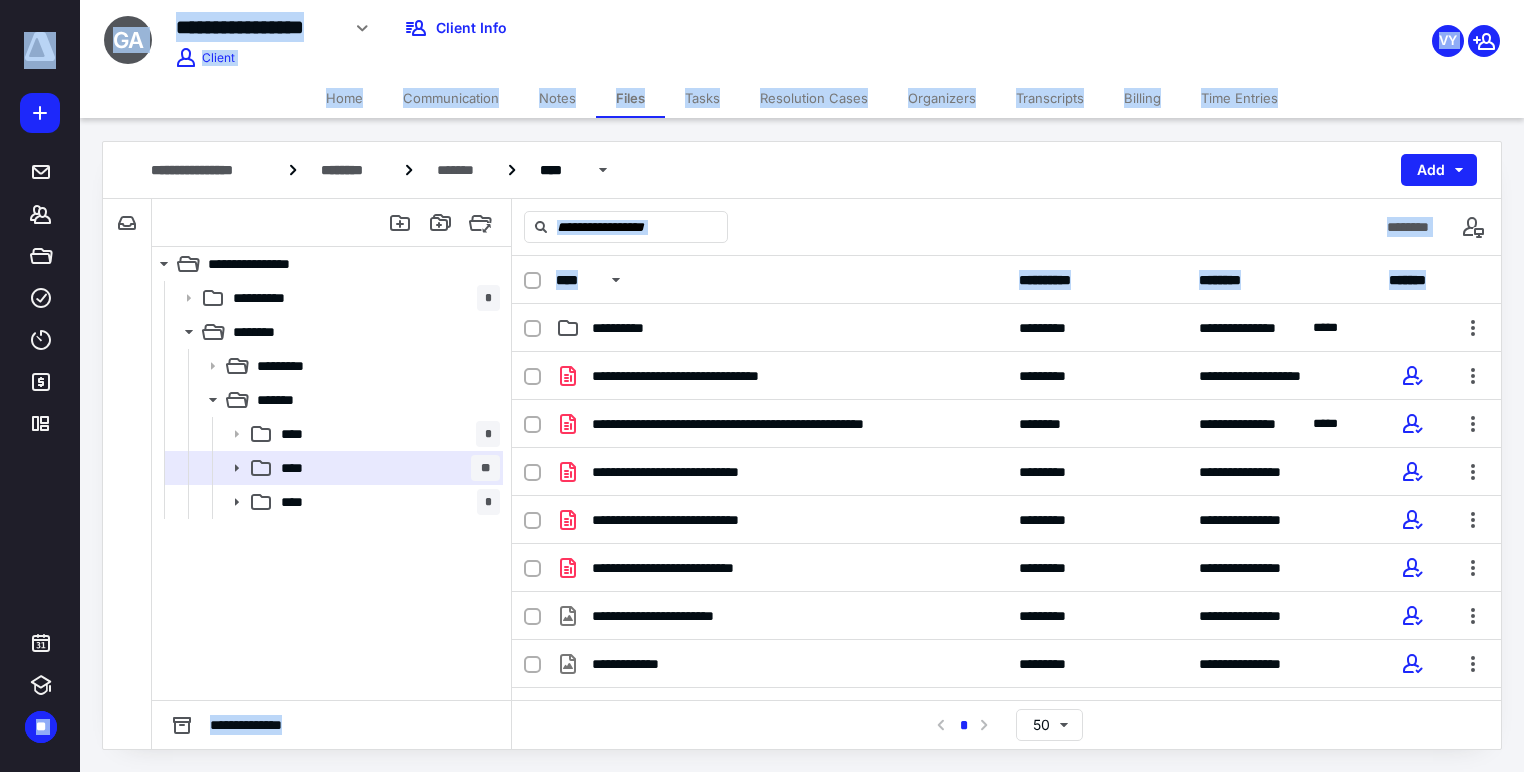 click on "VY" at bounding box center (1446, 28) 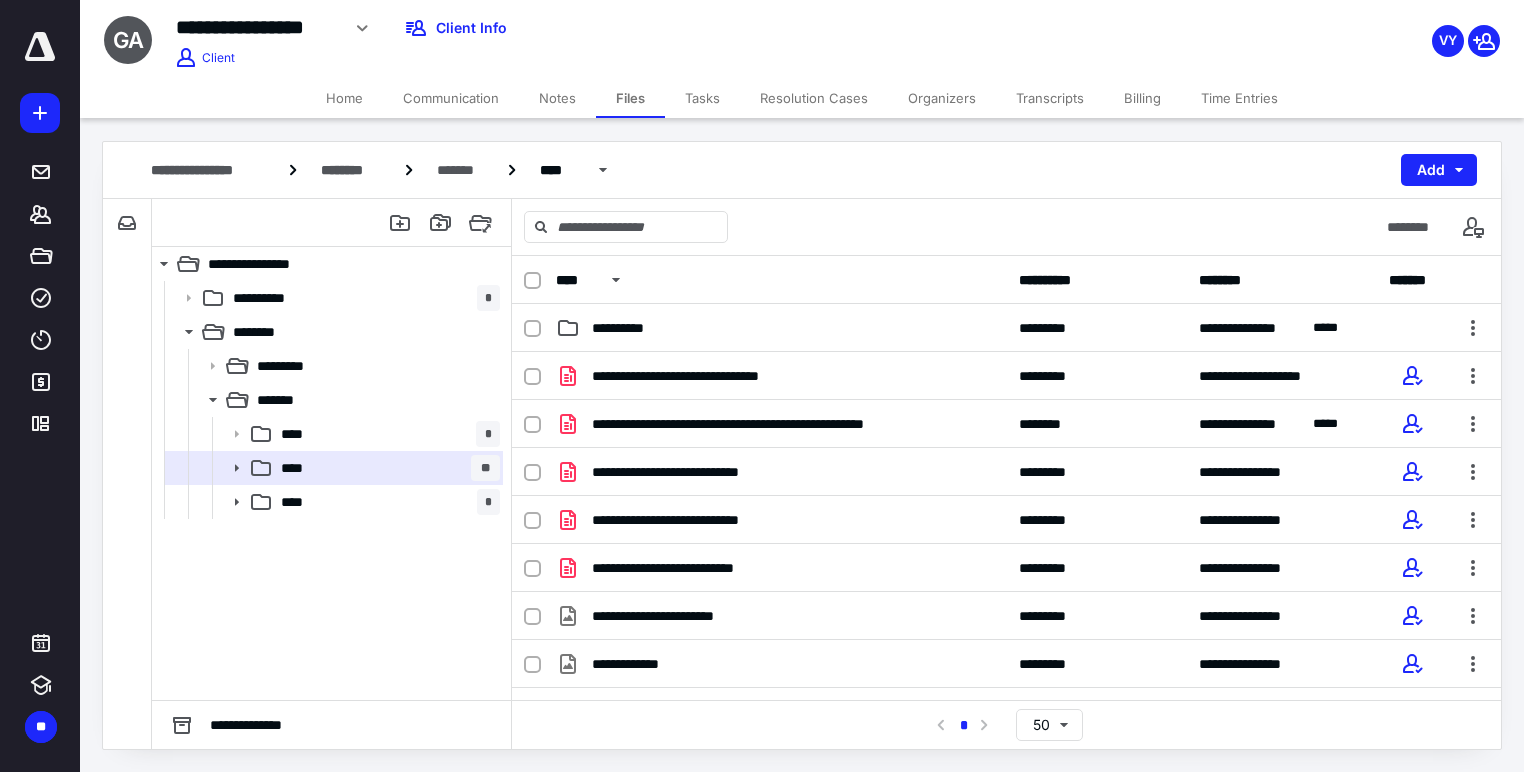 click on "**********" at bounding box center (802, 35) 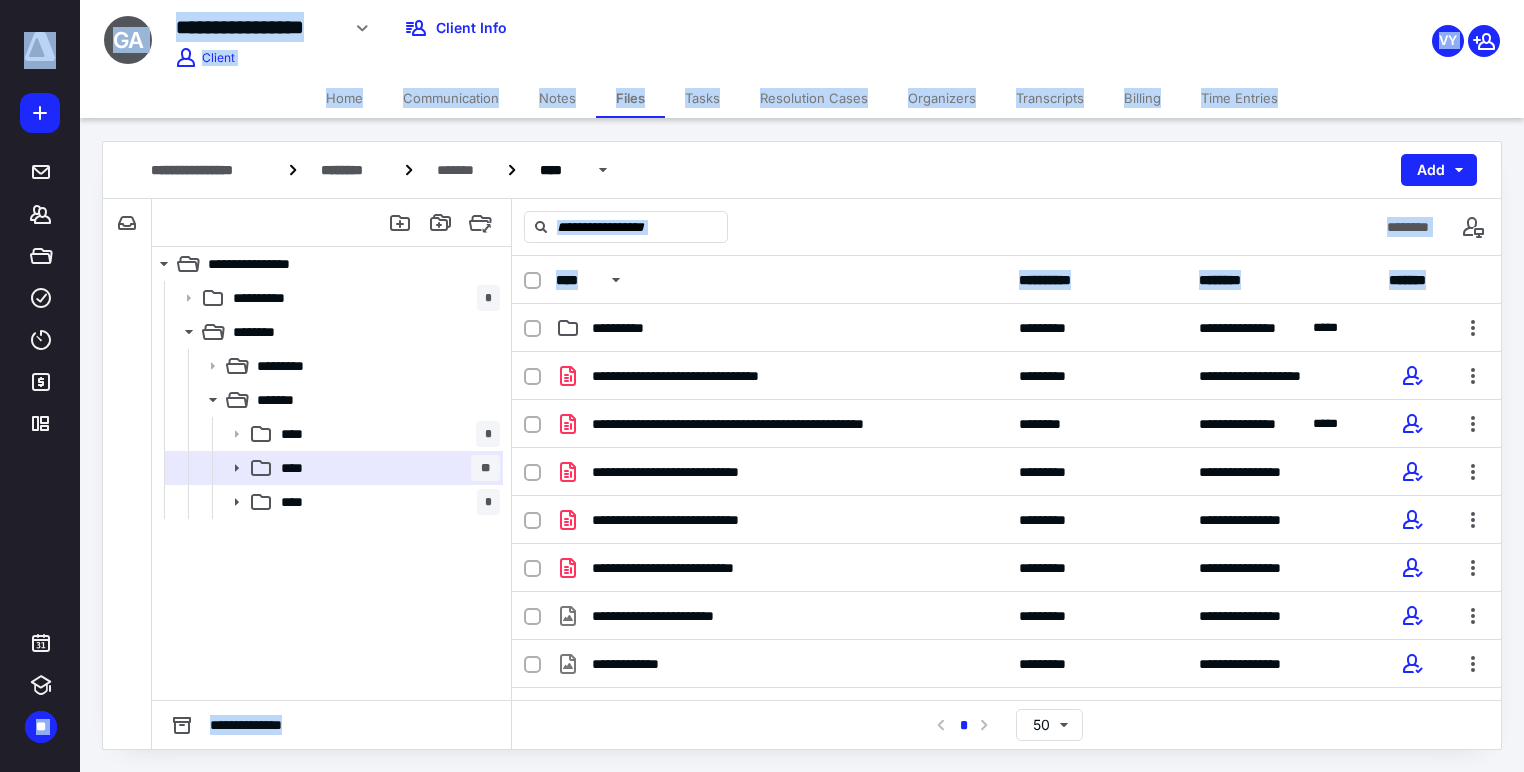 drag, startPoint x: 1523, startPoint y: 267, endPoint x: 1528, endPoint y: 243, distance: 24.5153 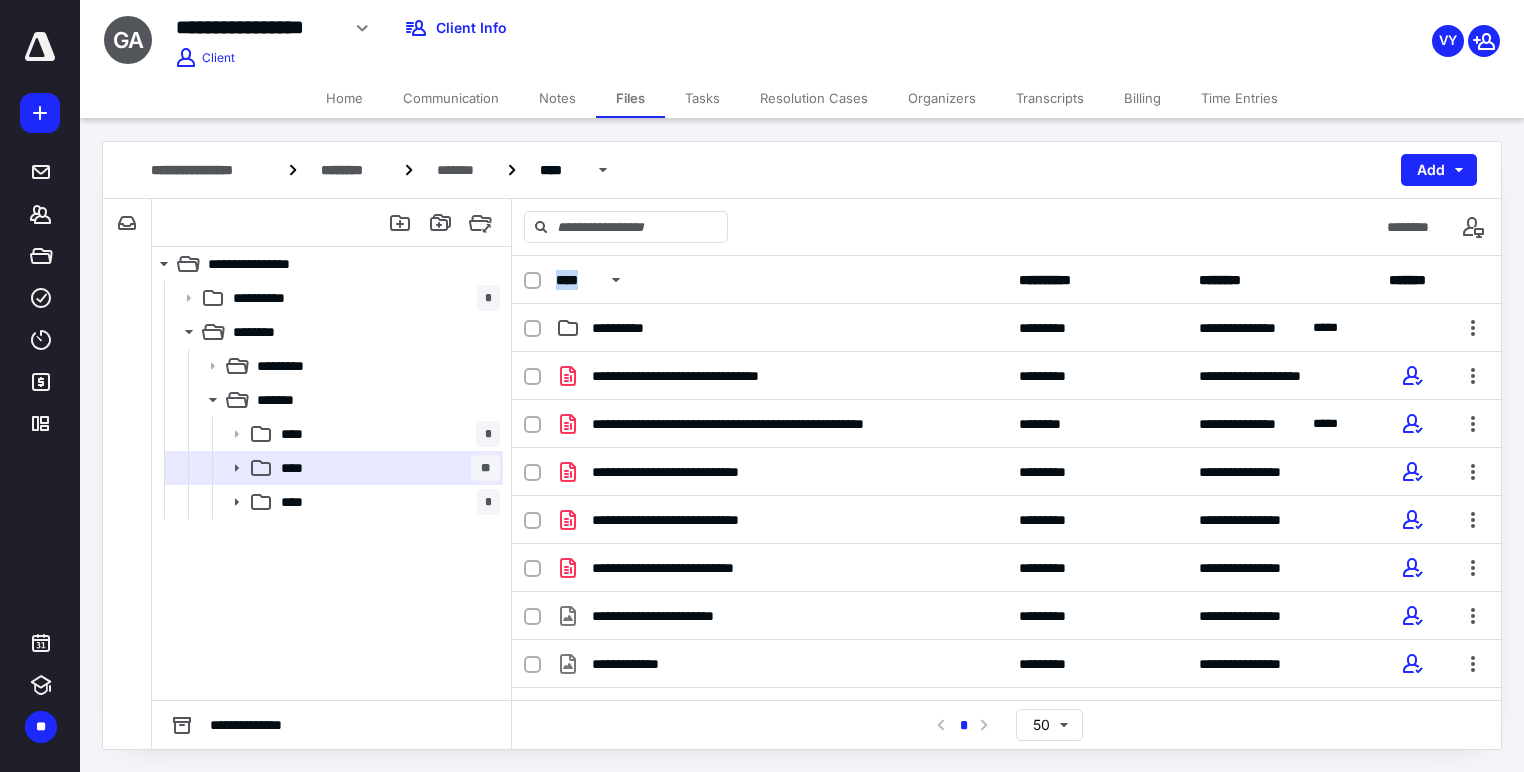 click on "**********" at bounding box center (802, 445) 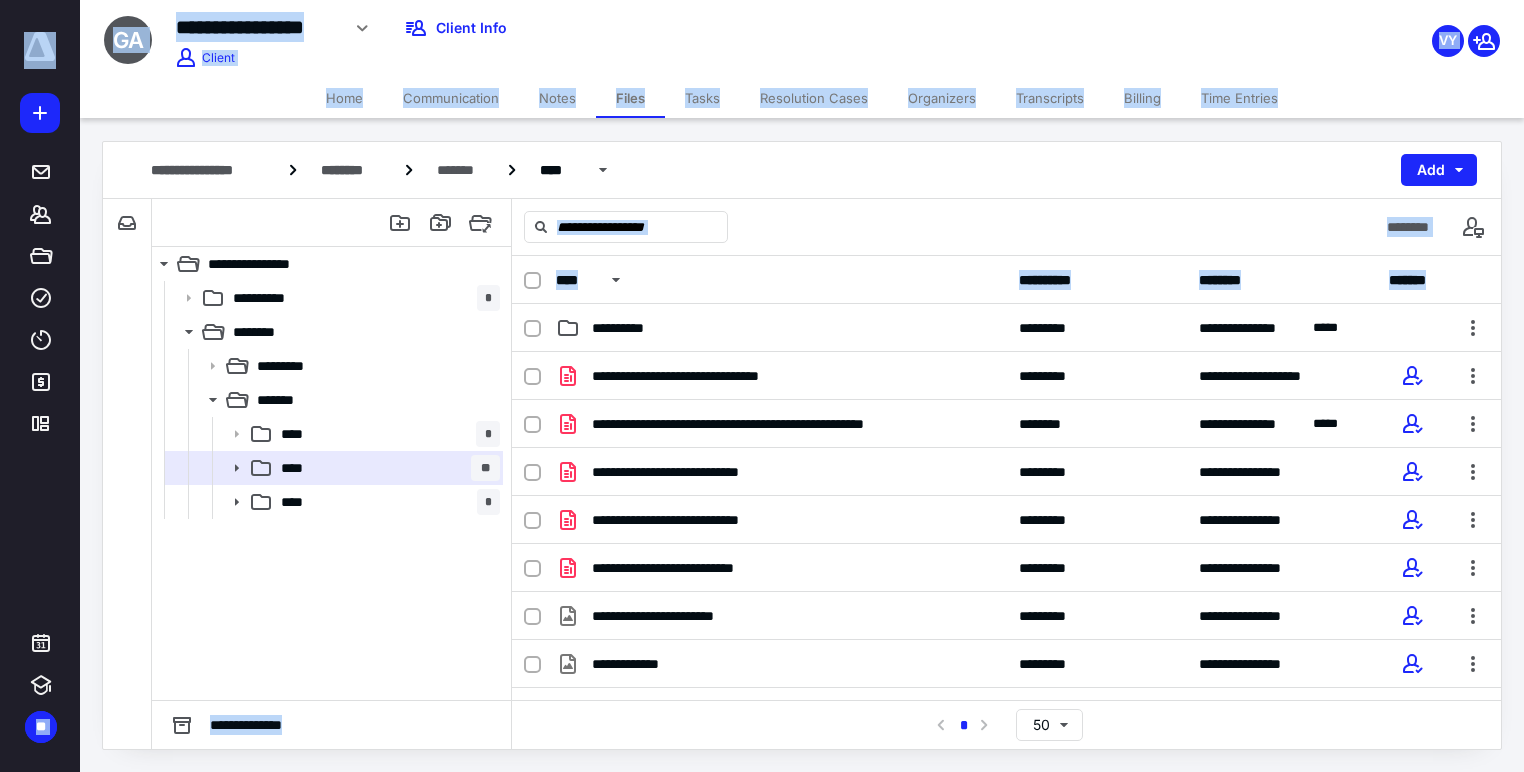 drag, startPoint x: 1523, startPoint y: 270, endPoint x: 1531, endPoint y: 246, distance: 25.298222 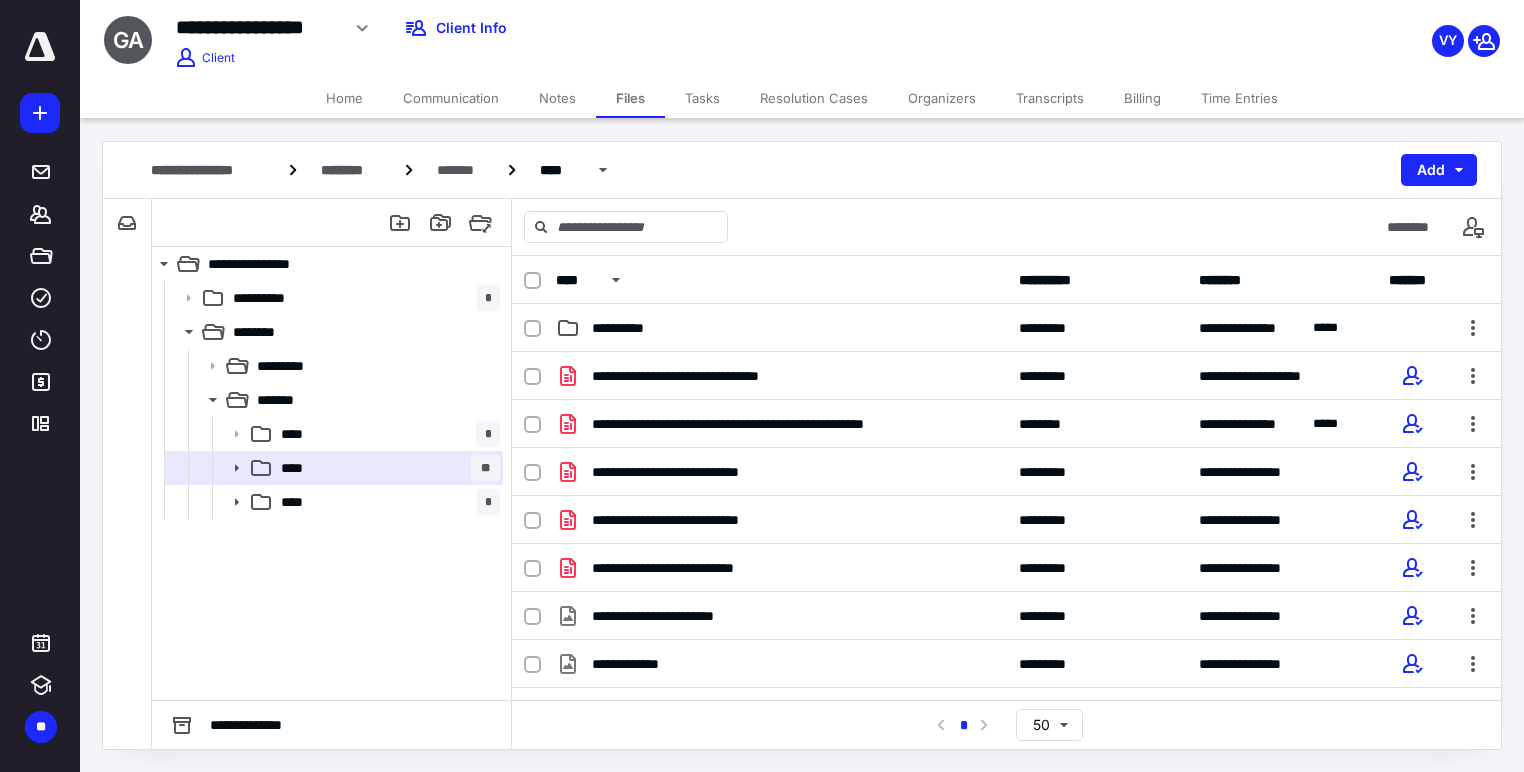 click on "**********" at bounding box center (802, 445) 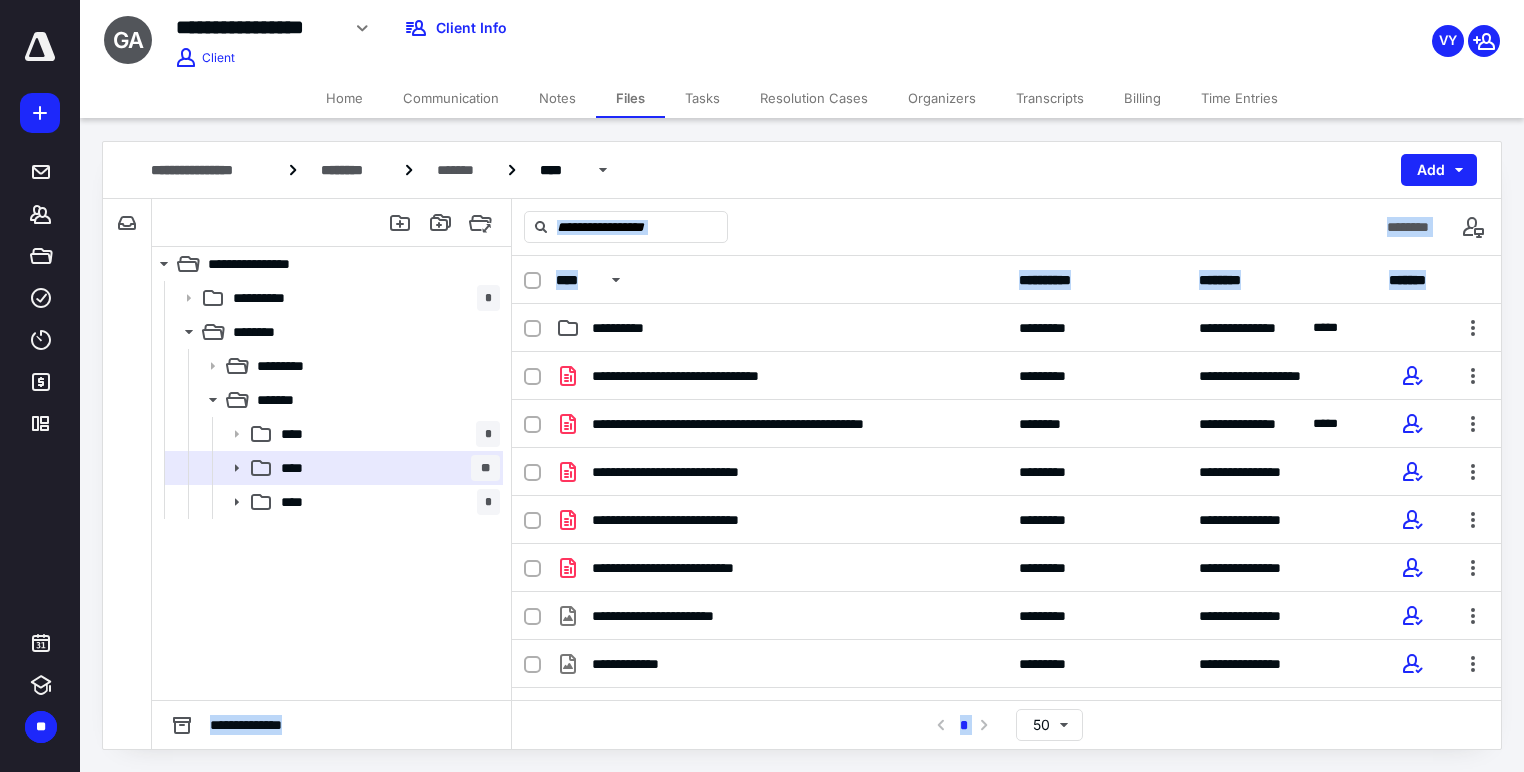 click on "**********" at bounding box center [802, 445] 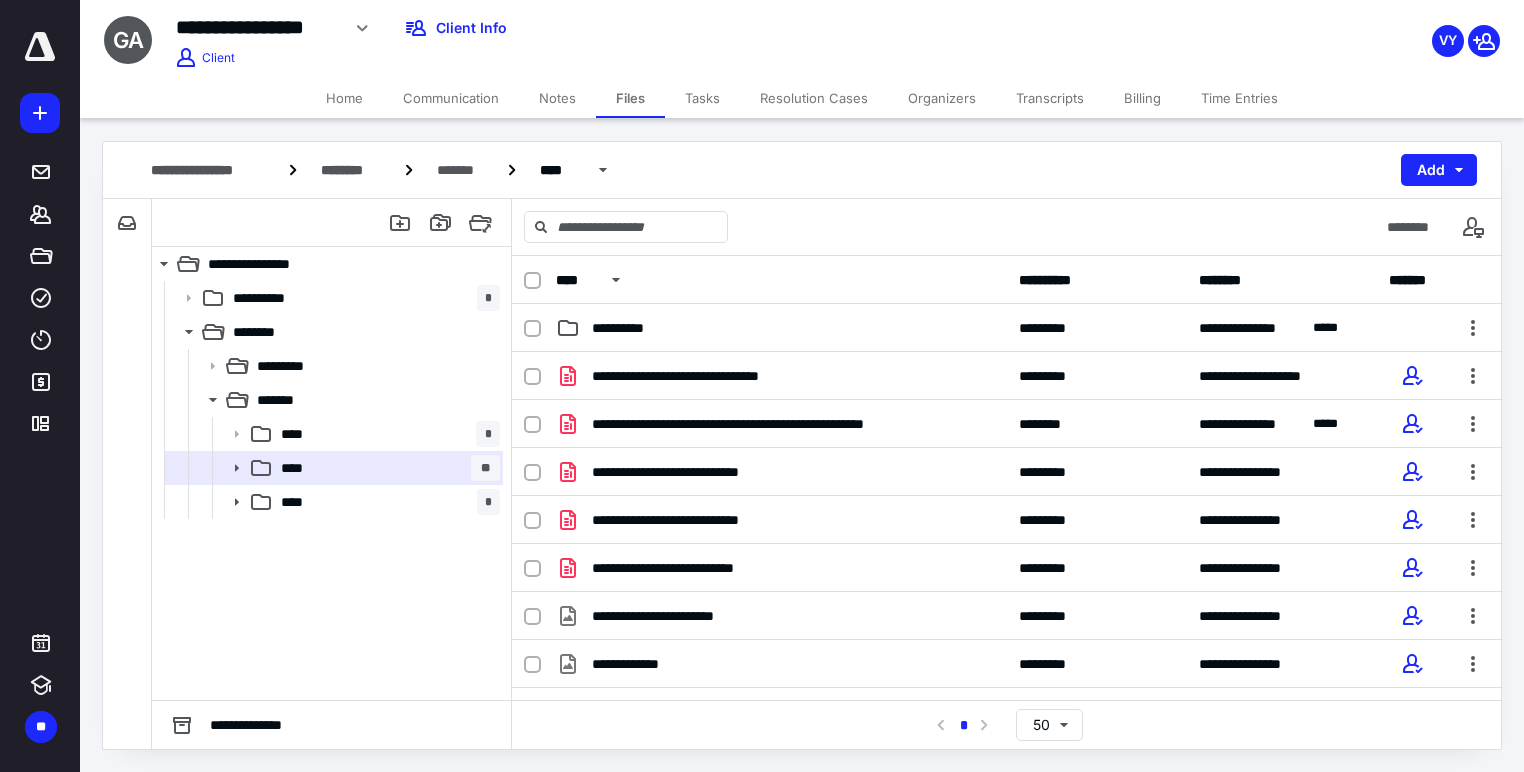 click on "**********" at bounding box center (802, 35) 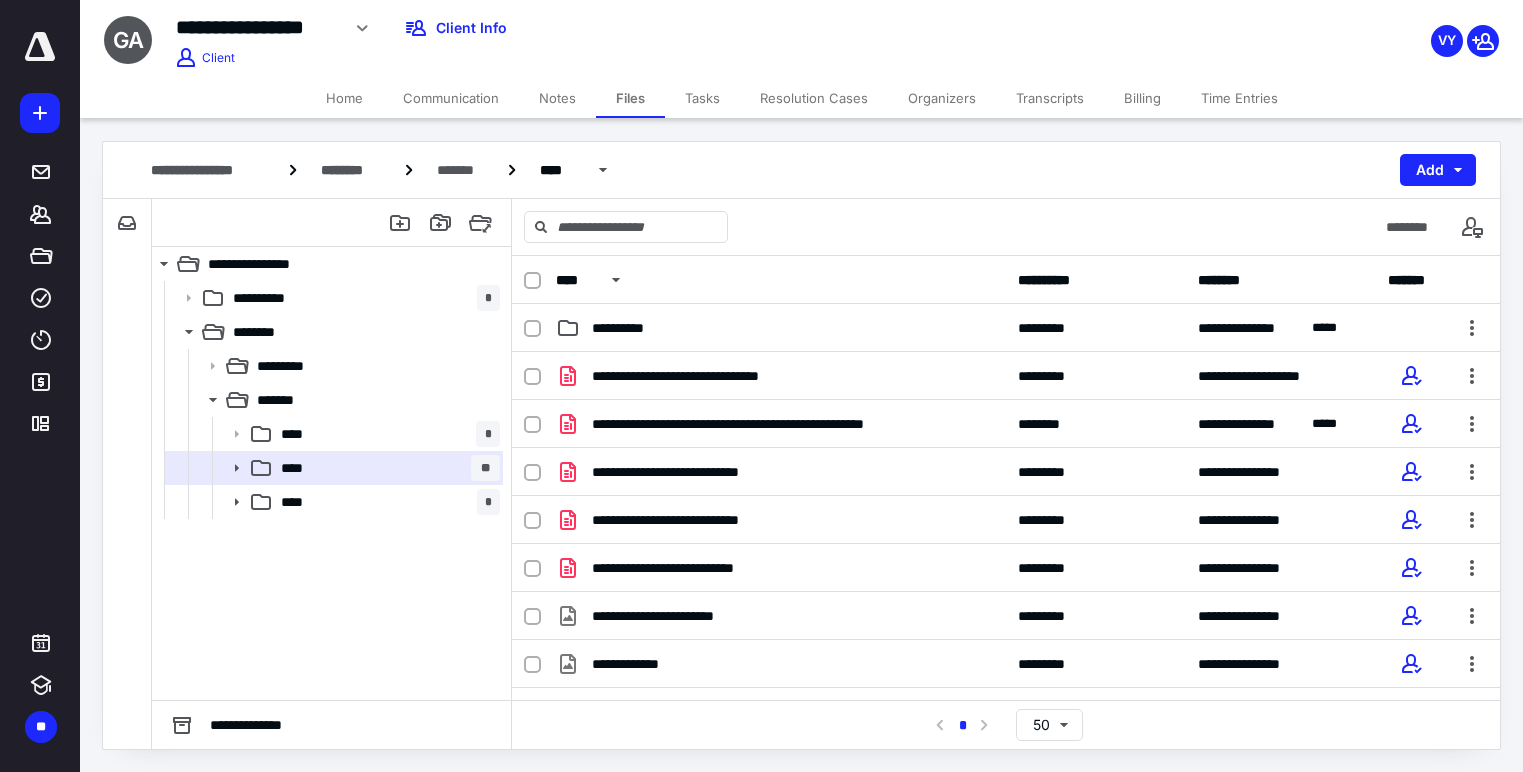 click on "**********" at bounding box center (801, 35) 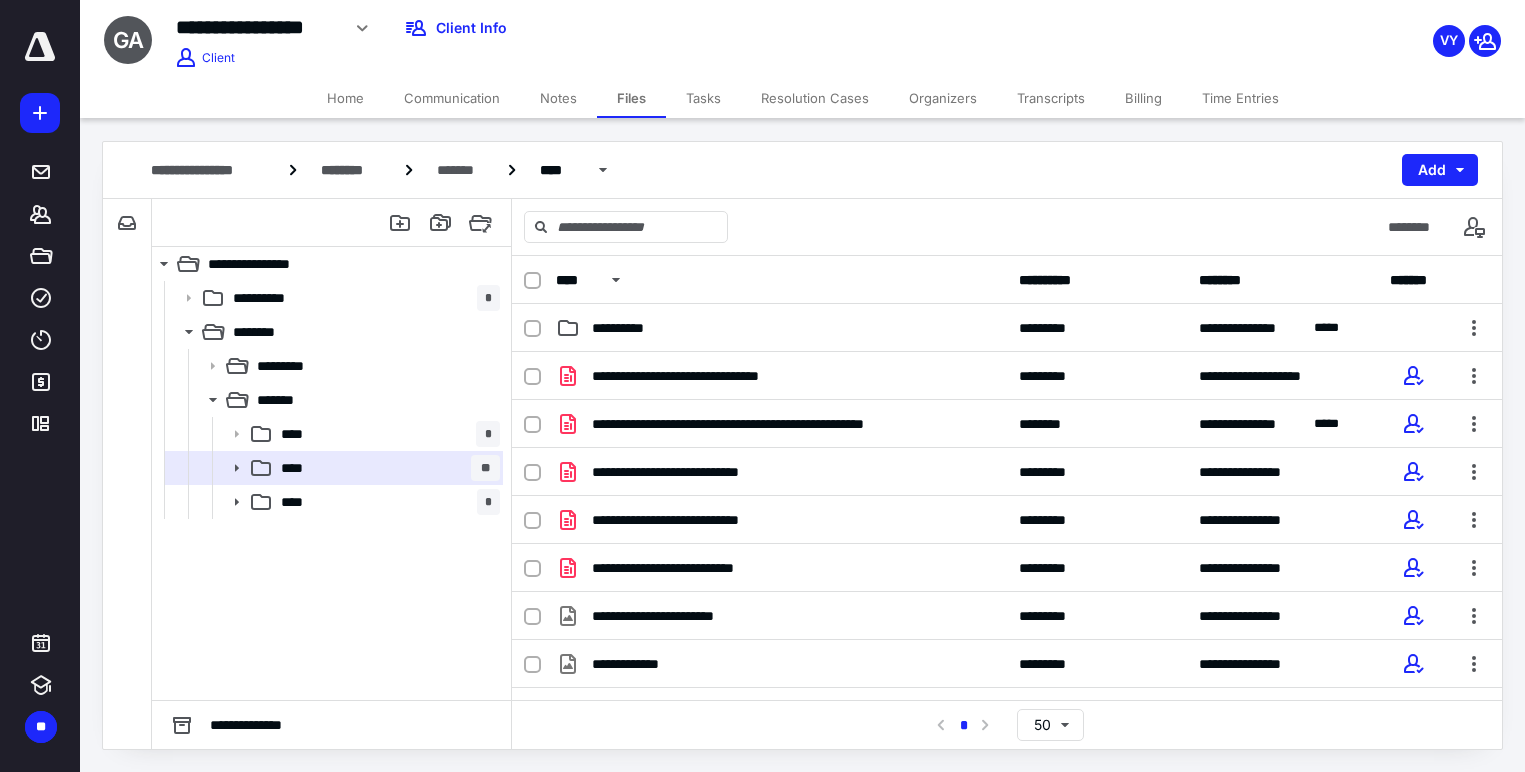 click on "**********" at bounding box center [802, 35] 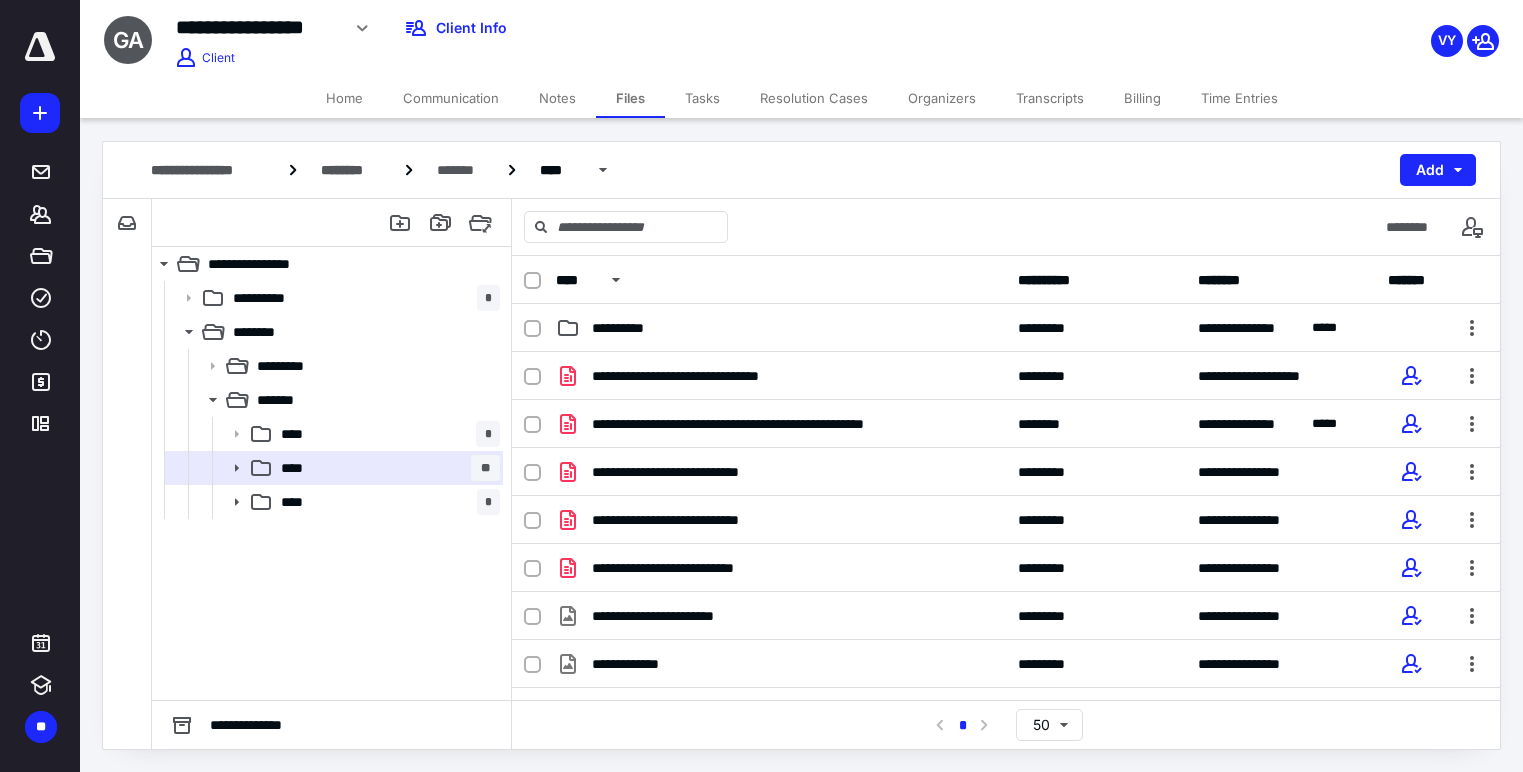 click on "**********" at bounding box center [801, 445] 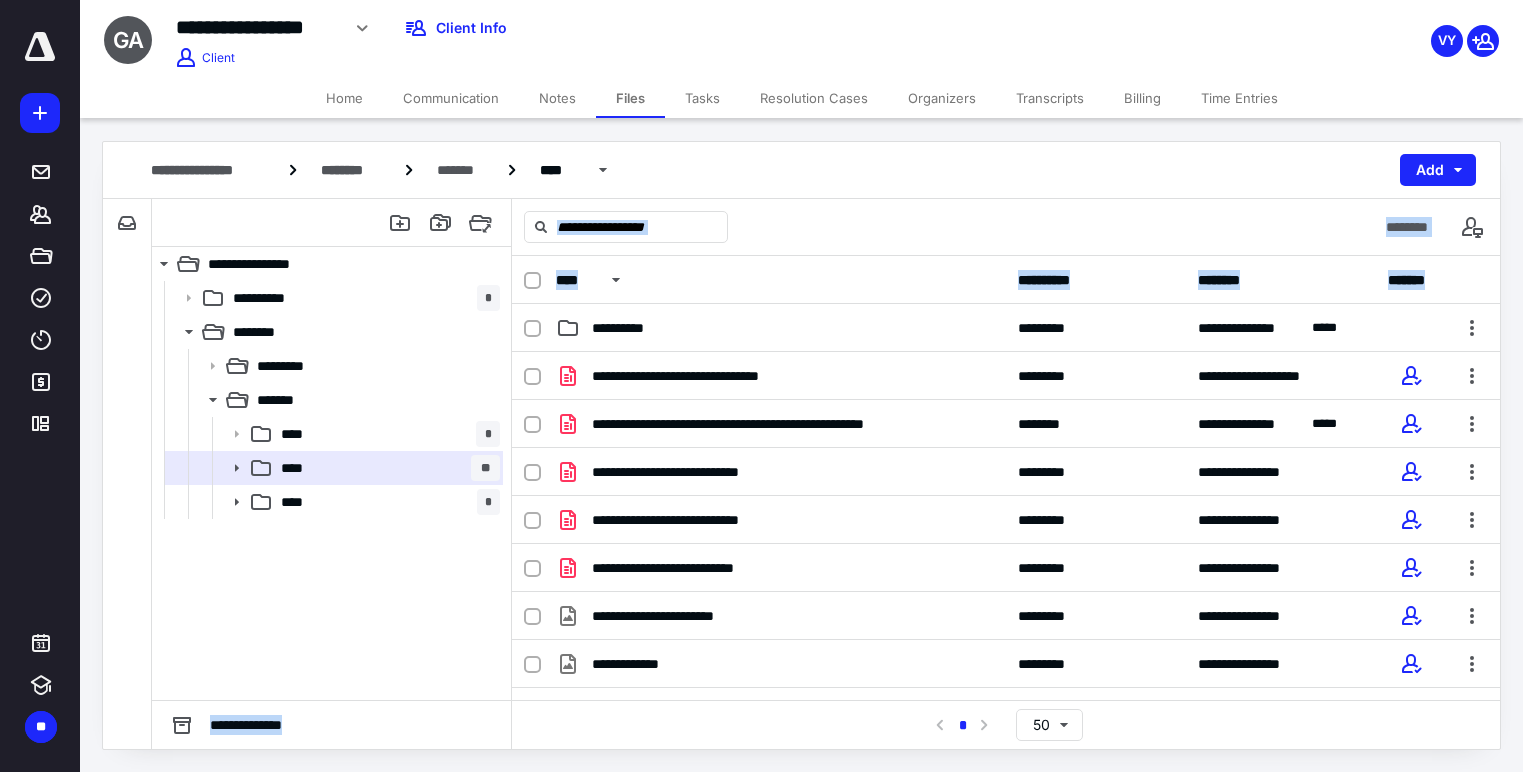 drag, startPoint x: 1522, startPoint y: 286, endPoint x: 1516, endPoint y: 769, distance: 483.03726 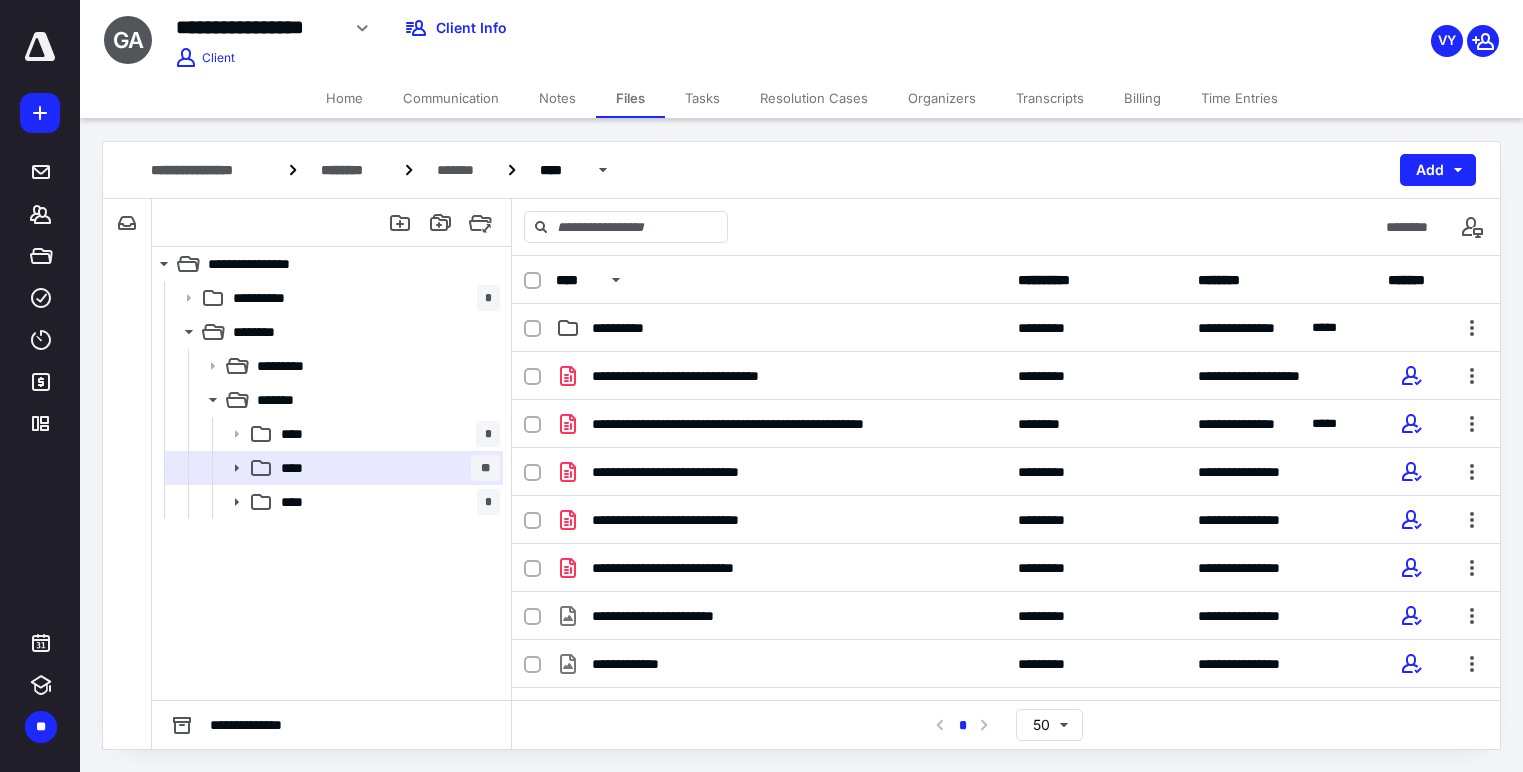 drag, startPoint x: 1191, startPoint y: 71, endPoint x: 1075, endPoint y: 44, distance: 119.1008 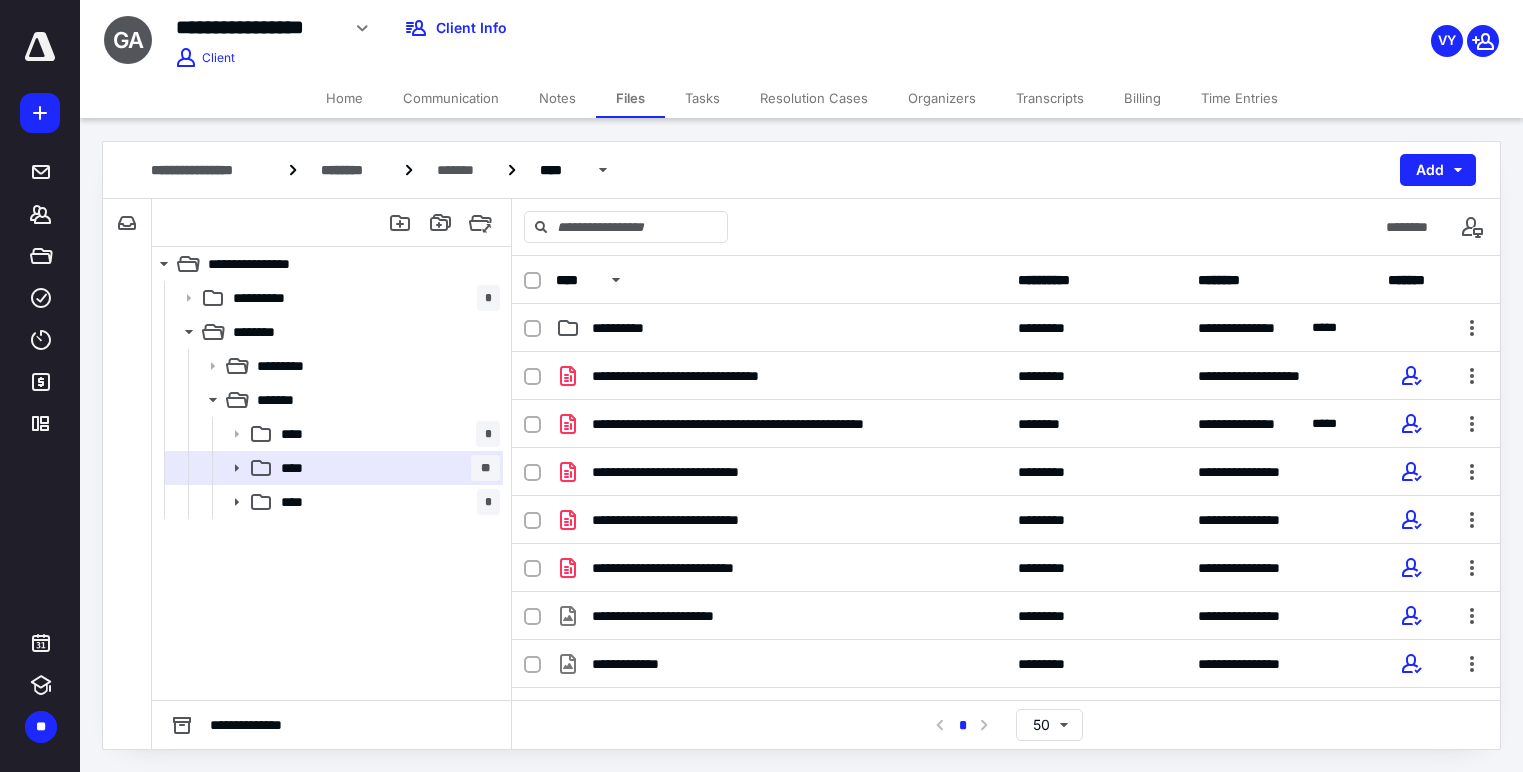 click on "**********" at bounding box center [801, 39] 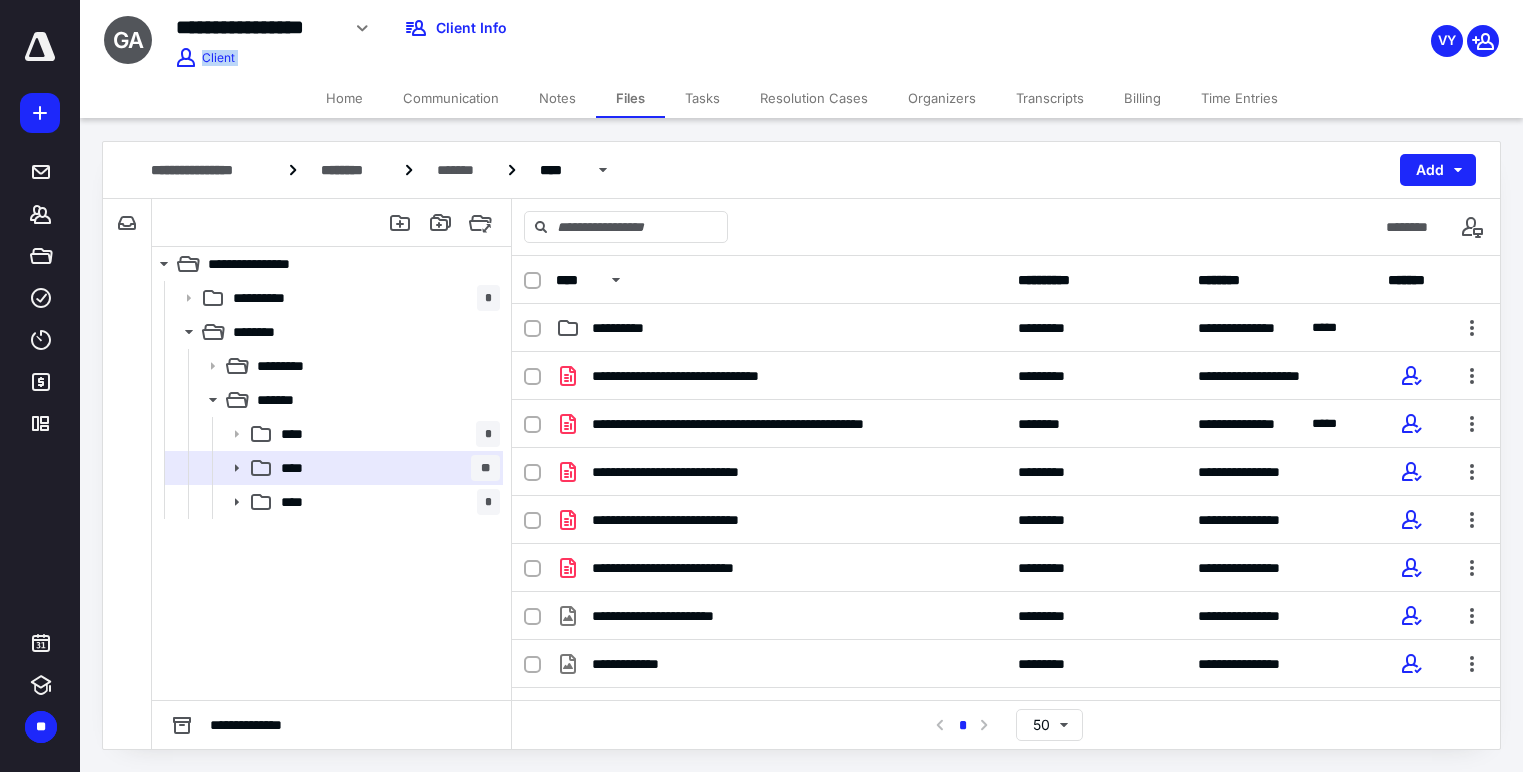 drag, startPoint x: 1055, startPoint y: 70, endPoint x: 916, endPoint y: 33, distance: 143.8402 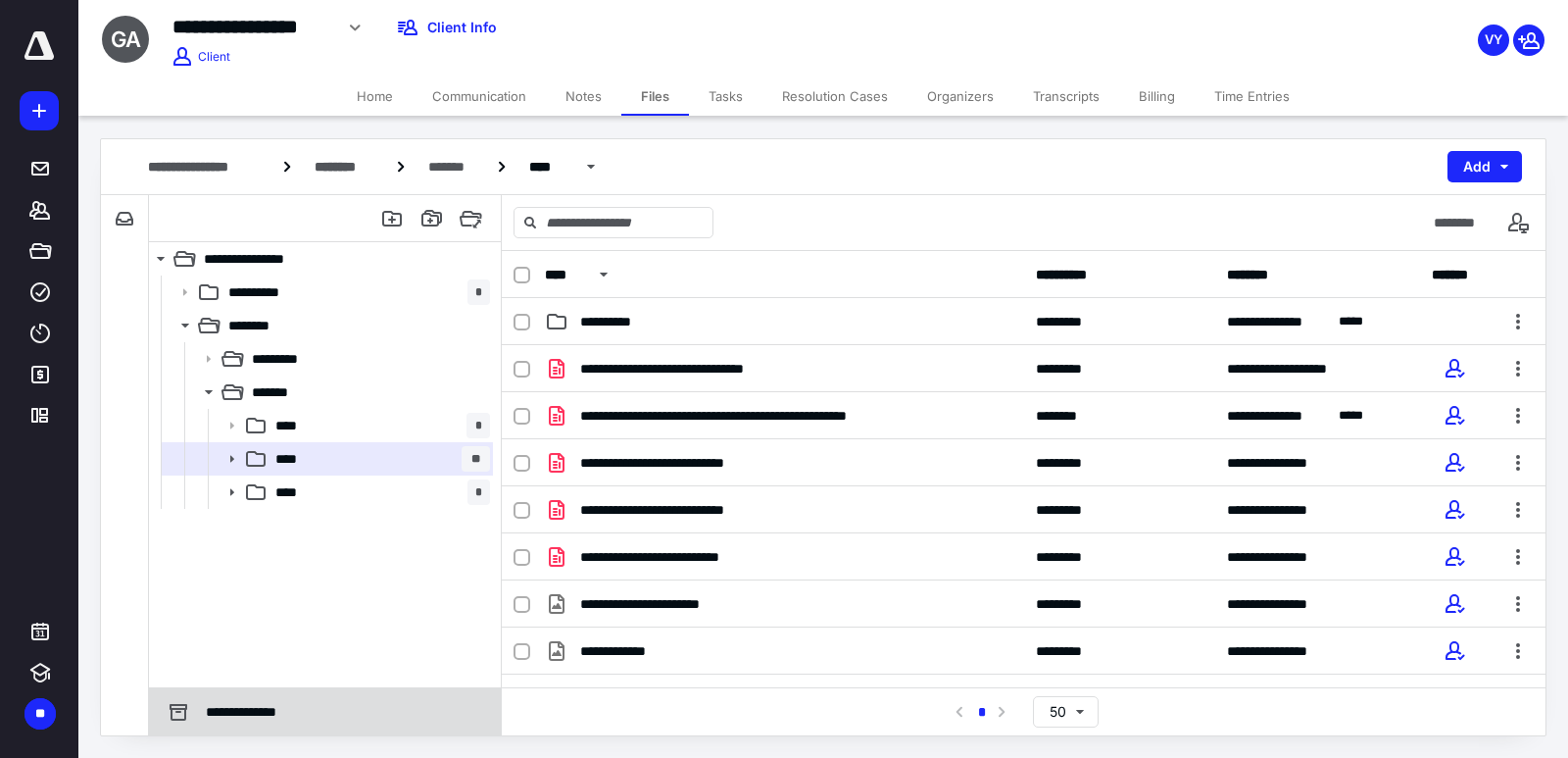 click on "**********" at bounding box center (324, 712) 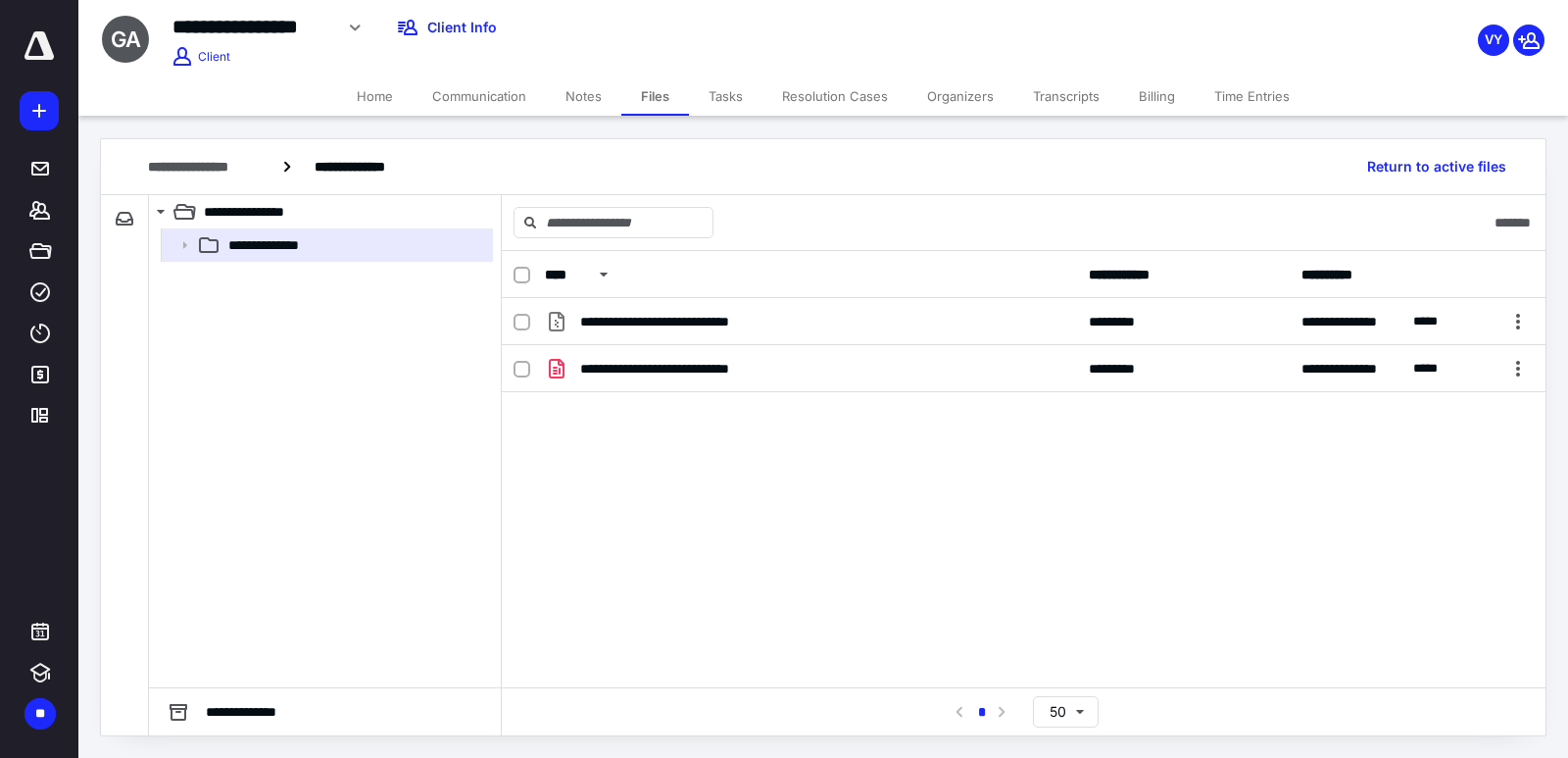 click on "*" at bounding box center [981, 712] 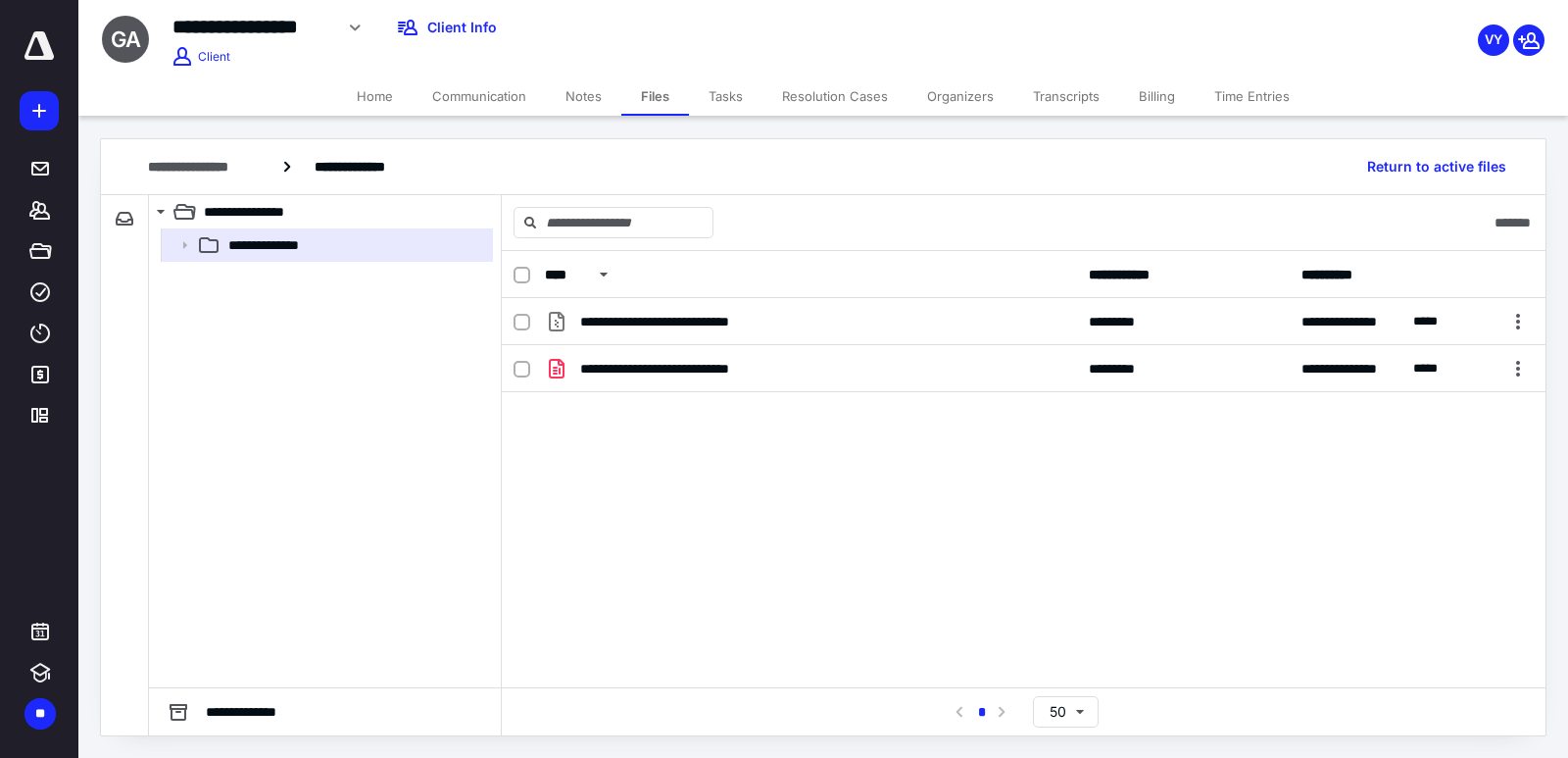 click on "**********" at bounding box center (324, 458) 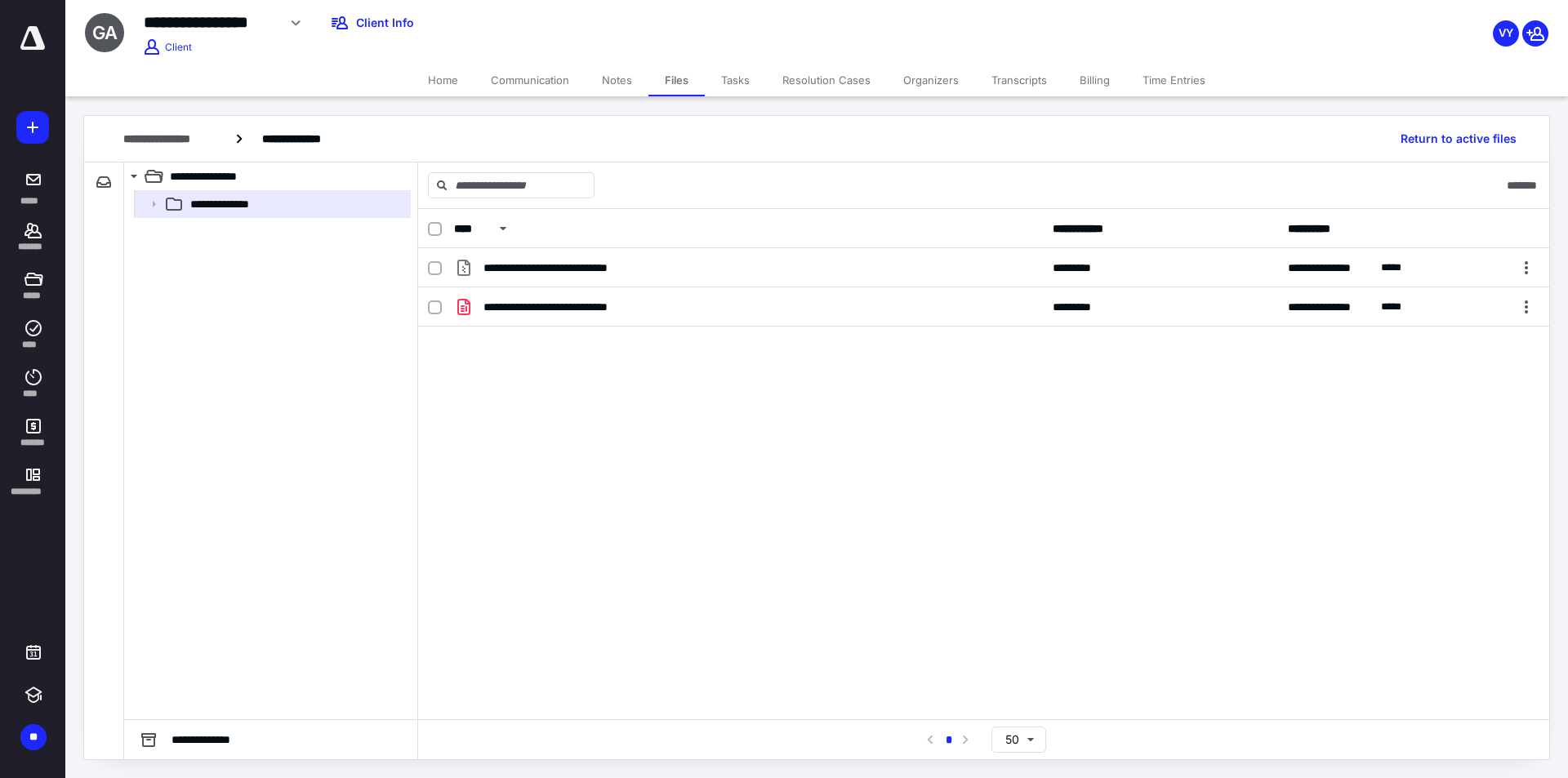 click on "**********" at bounding box center [983, 371] 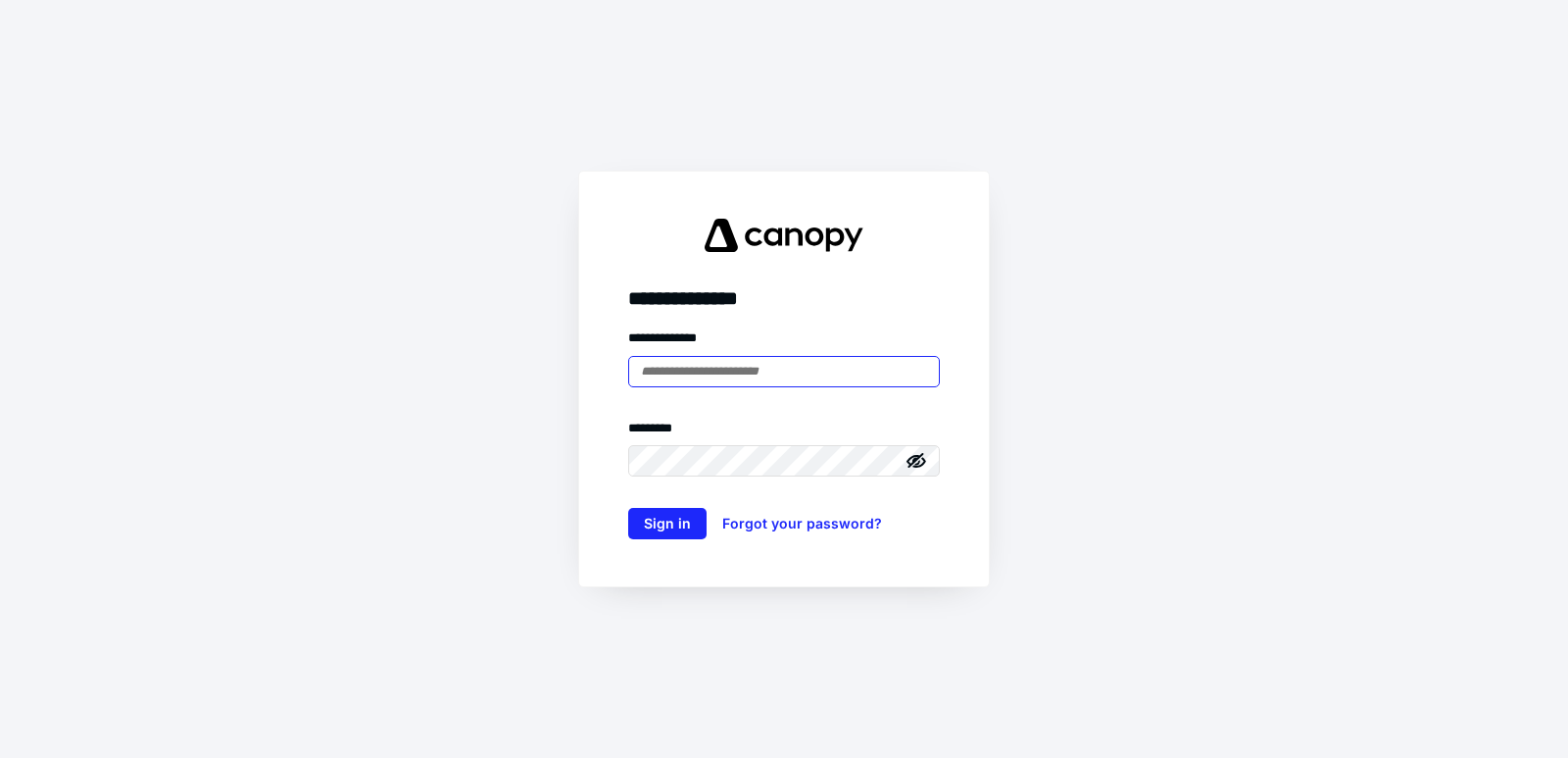 scroll, scrollTop: 0, scrollLeft: 0, axis: both 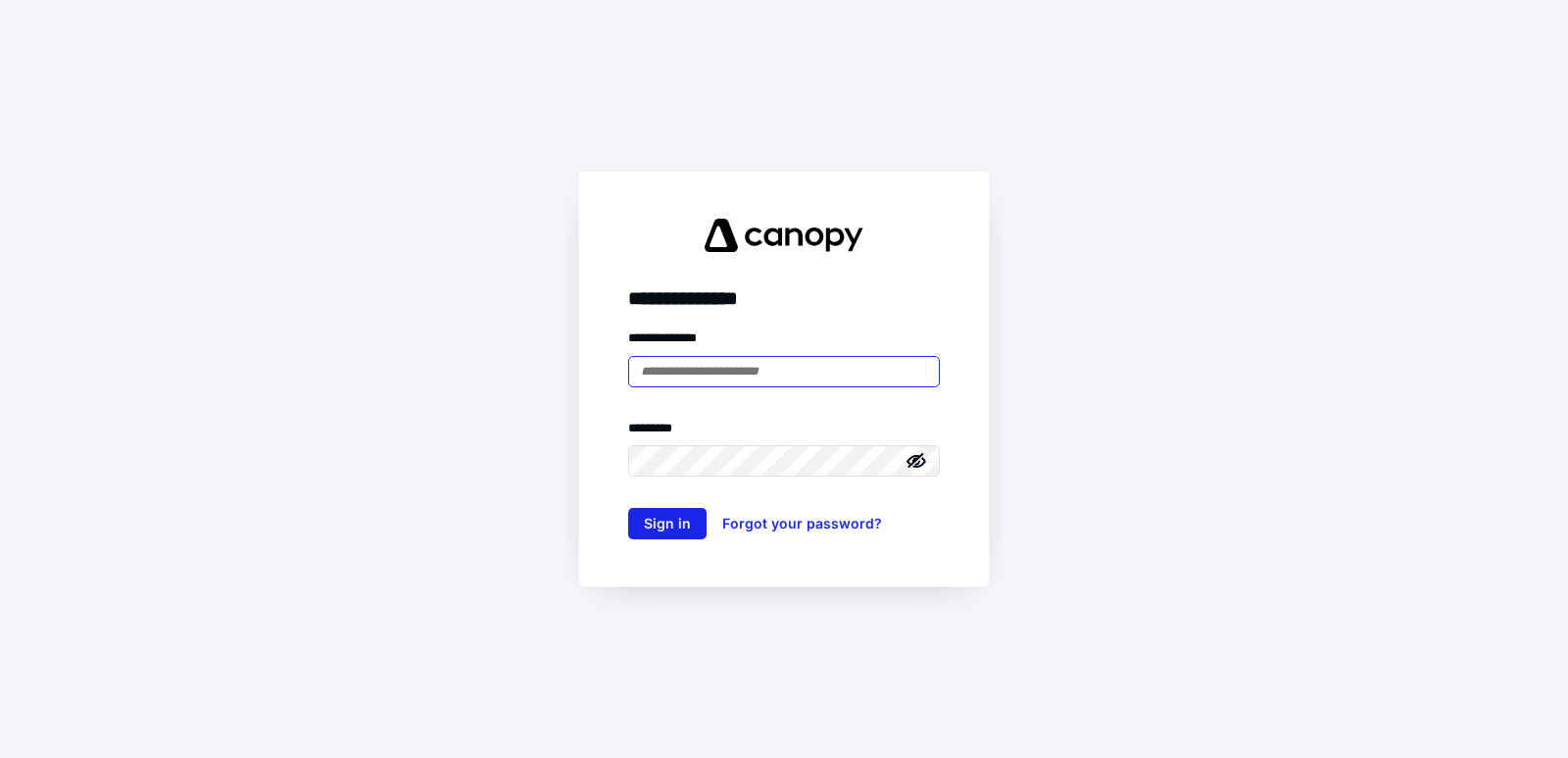type on "**********" 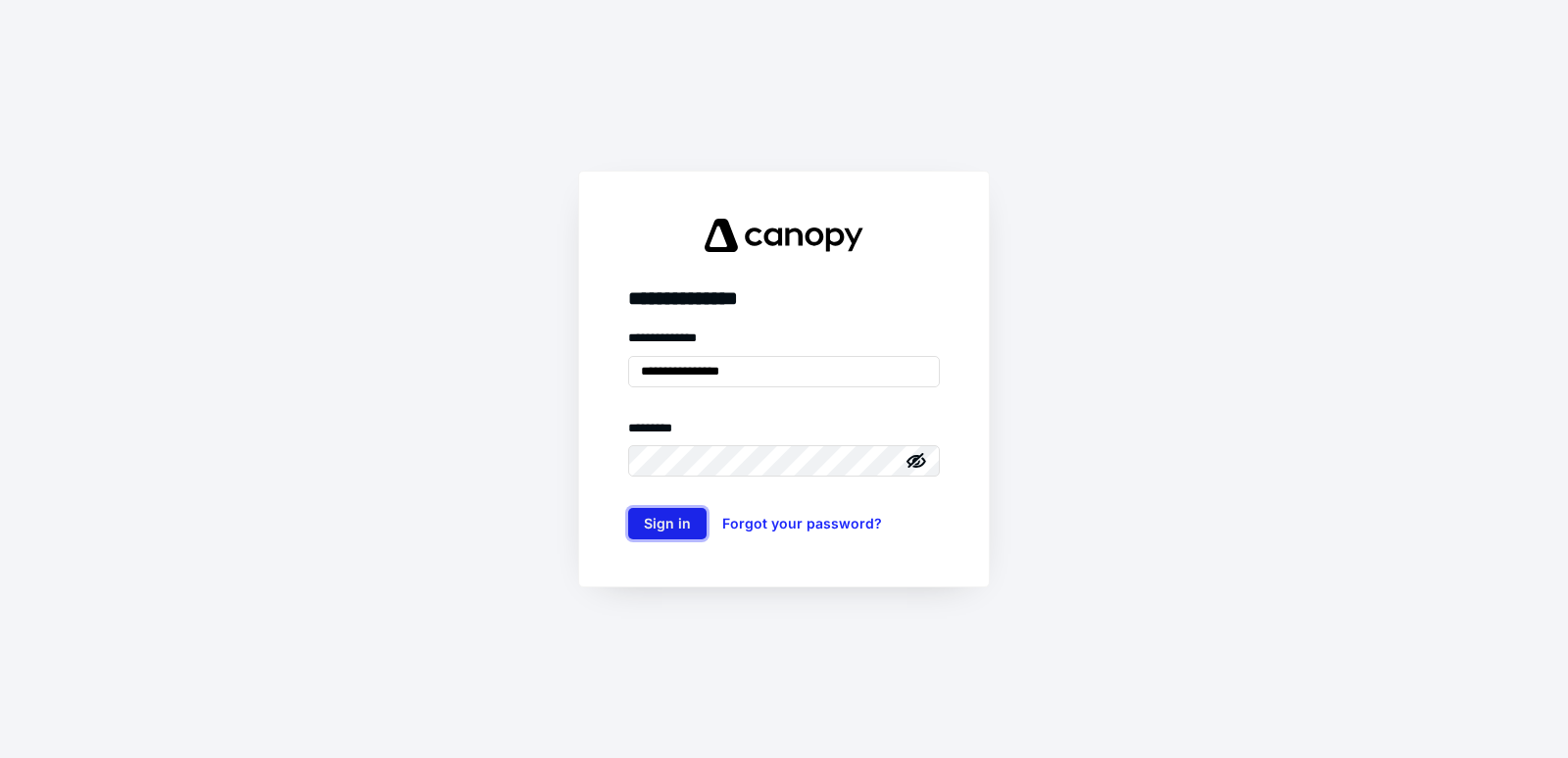 click on "Sign in" at bounding box center [667, 524] 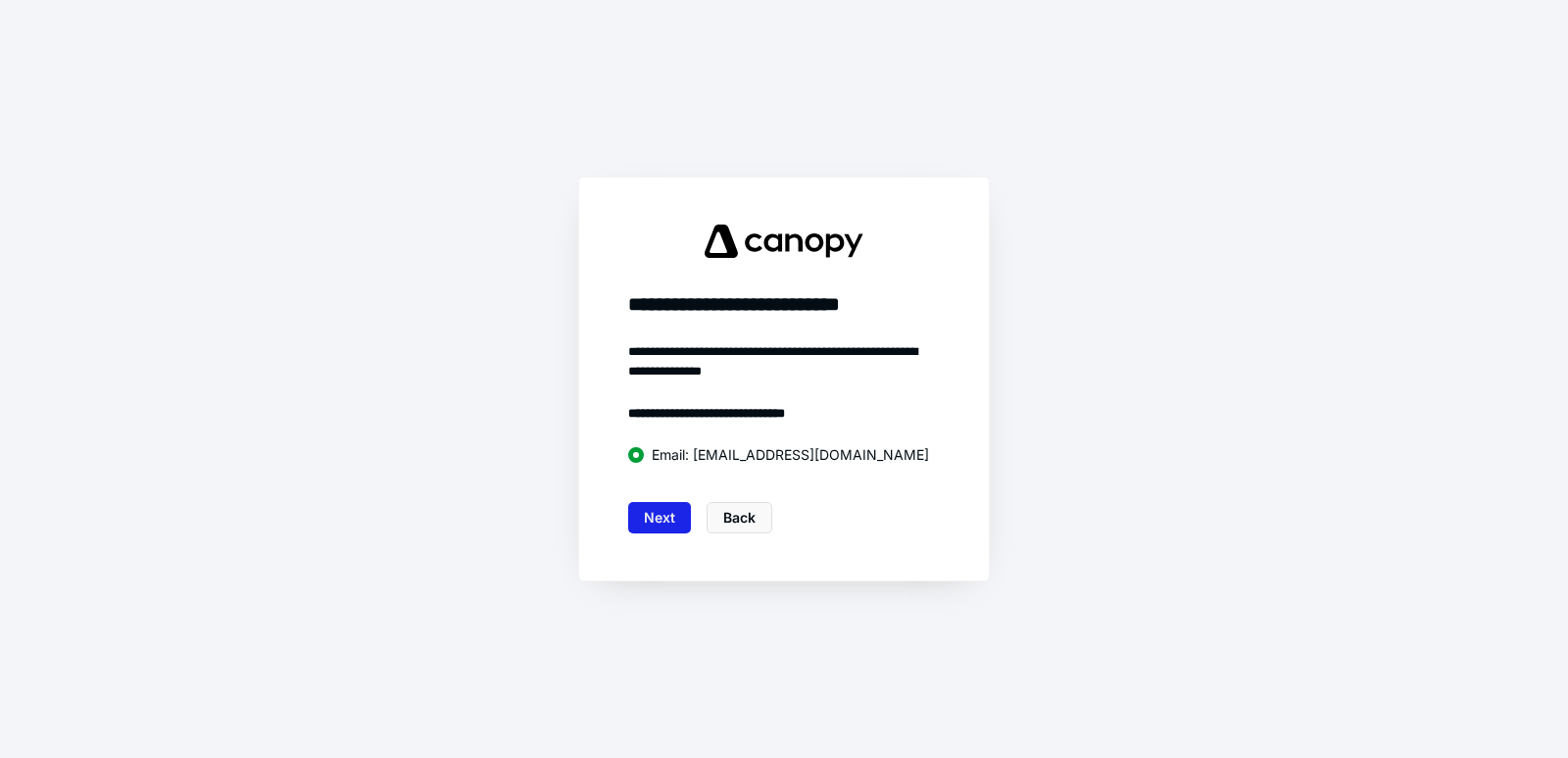 click on "Next" at bounding box center [660, 518] 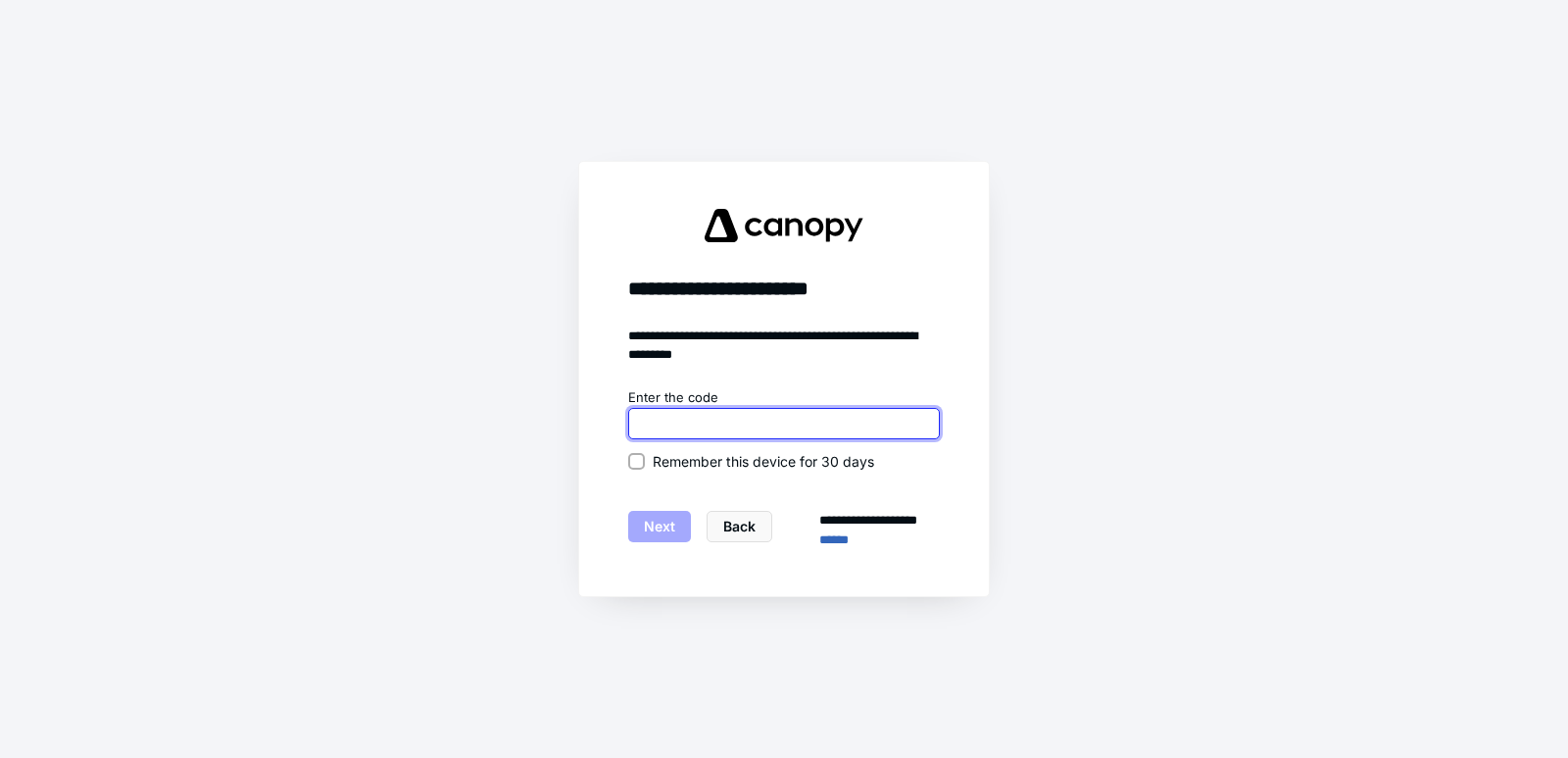 click at bounding box center (784, 424) 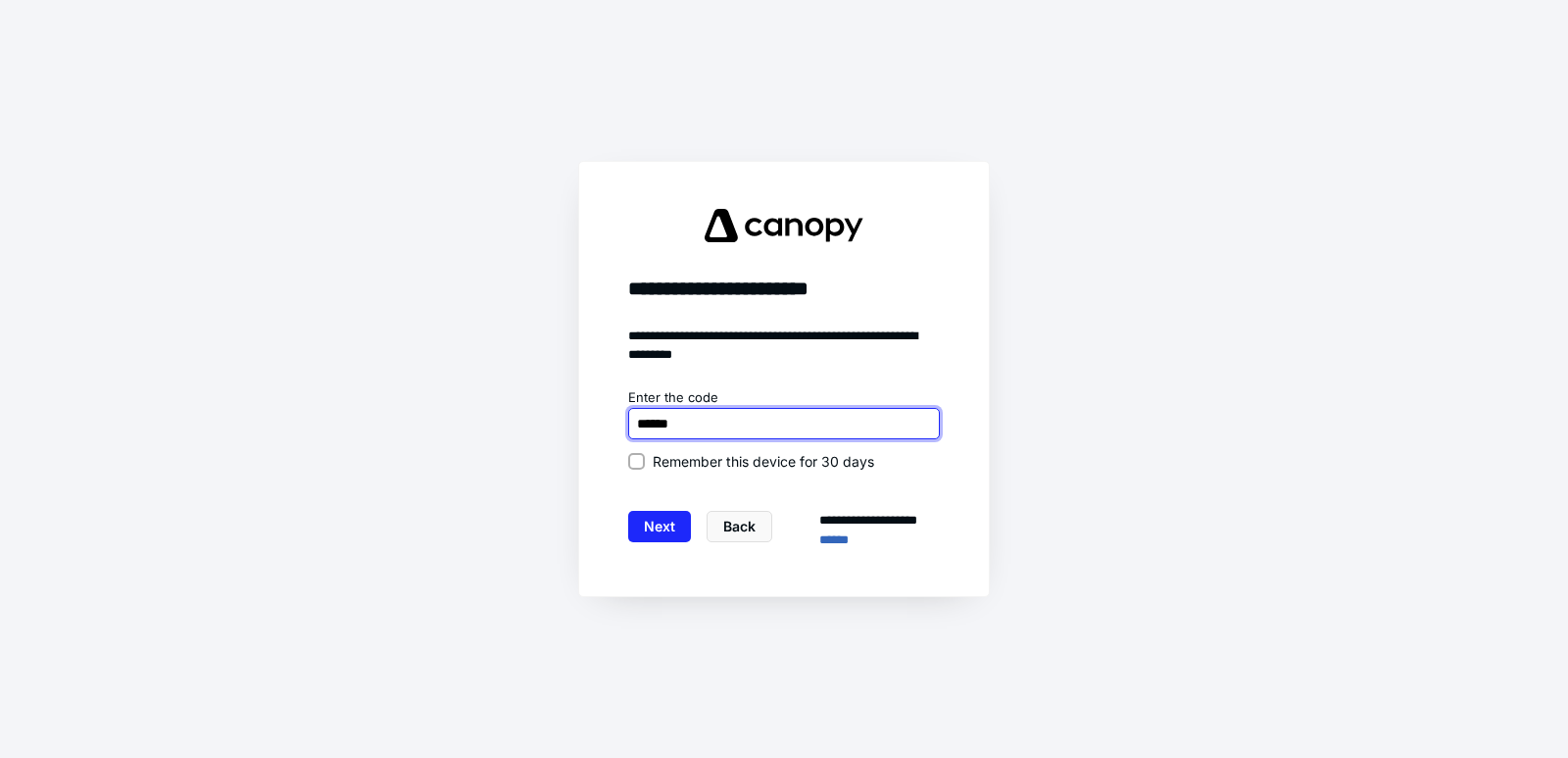 type on "******" 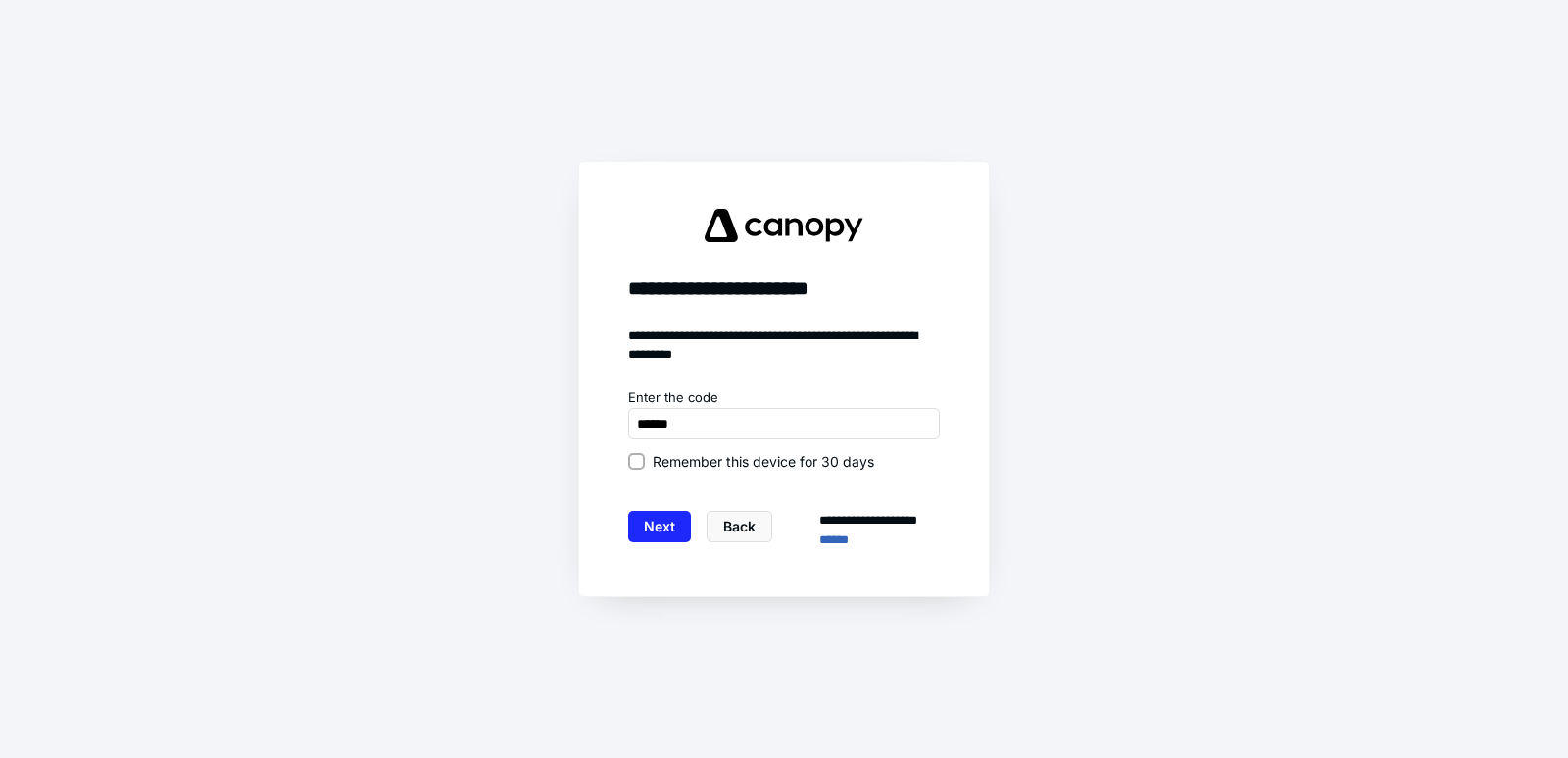 click on "**********" at bounding box center [784, 469] 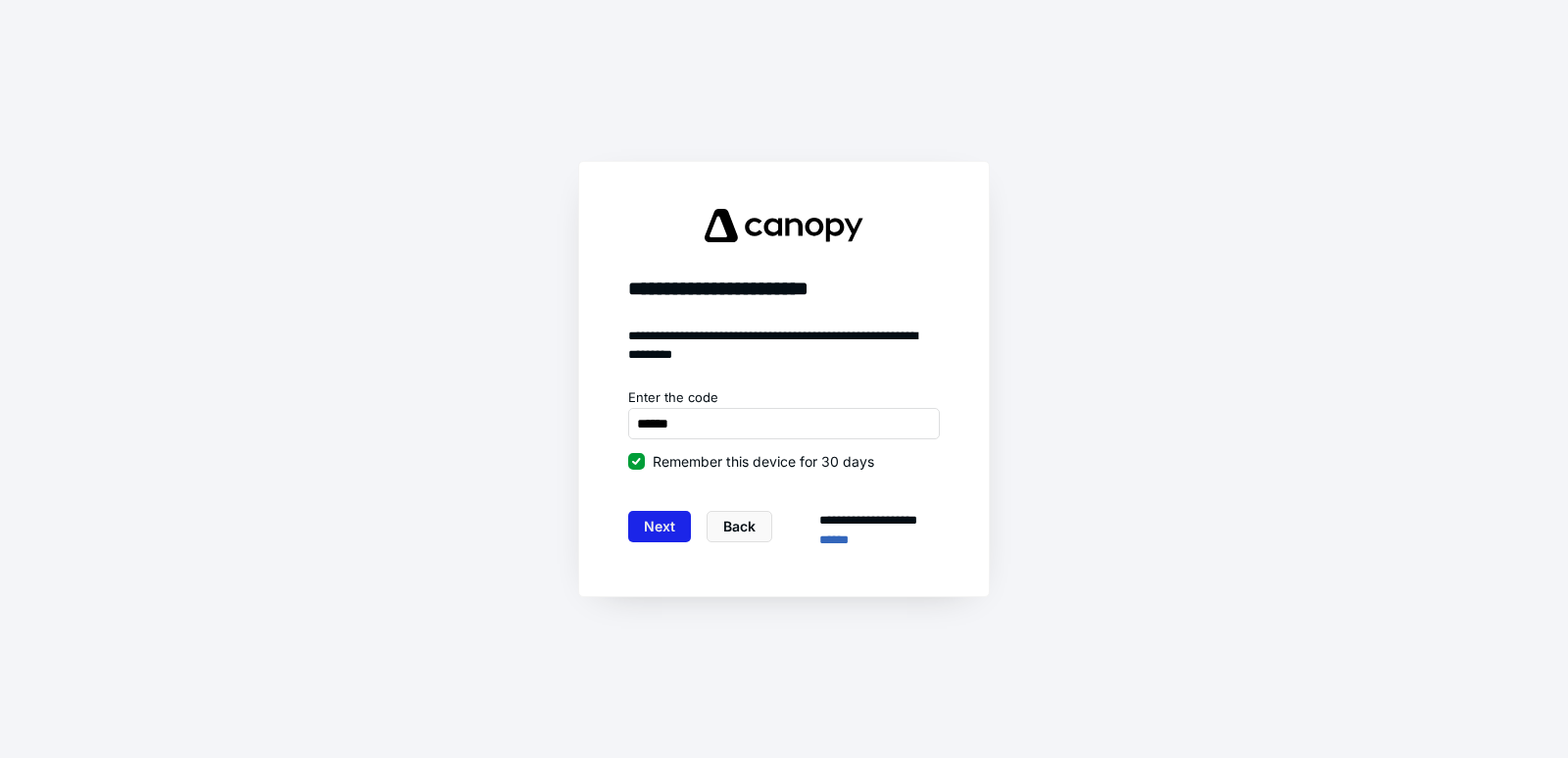 click on "Next" at bounding box center [660, 527] 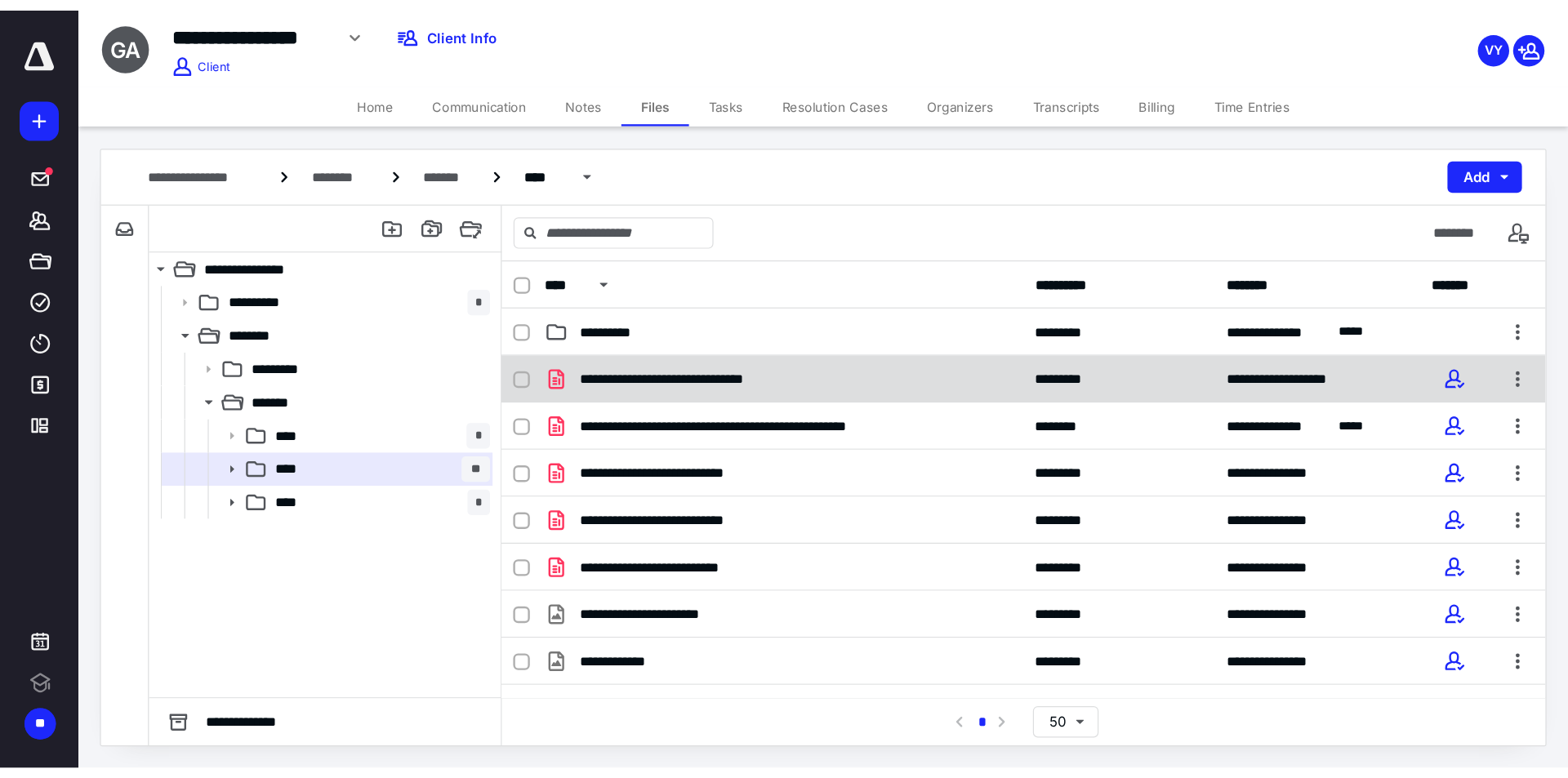 scroll, scrollTop: 0, scrollLeft: 0, axis: both 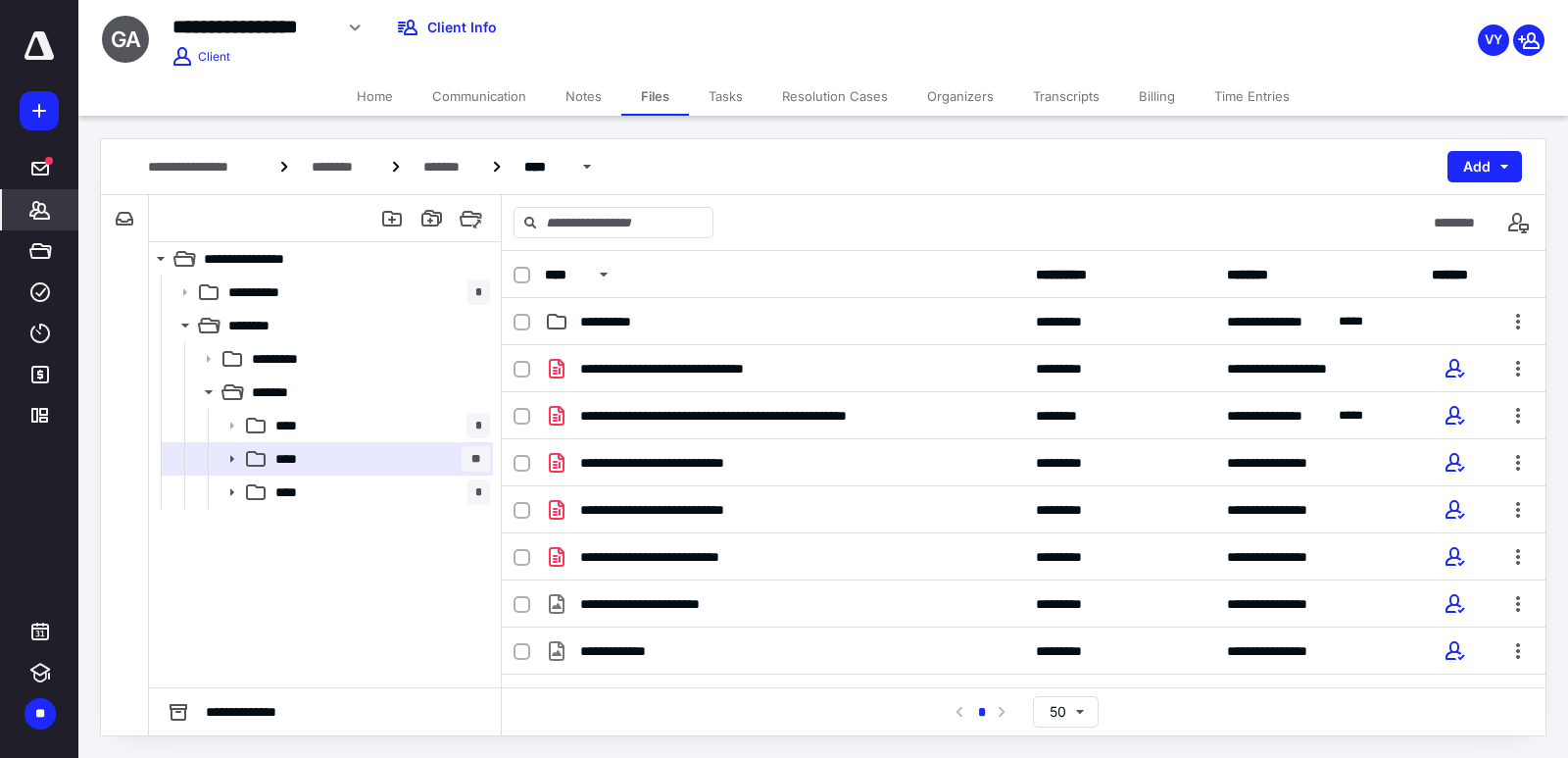 click 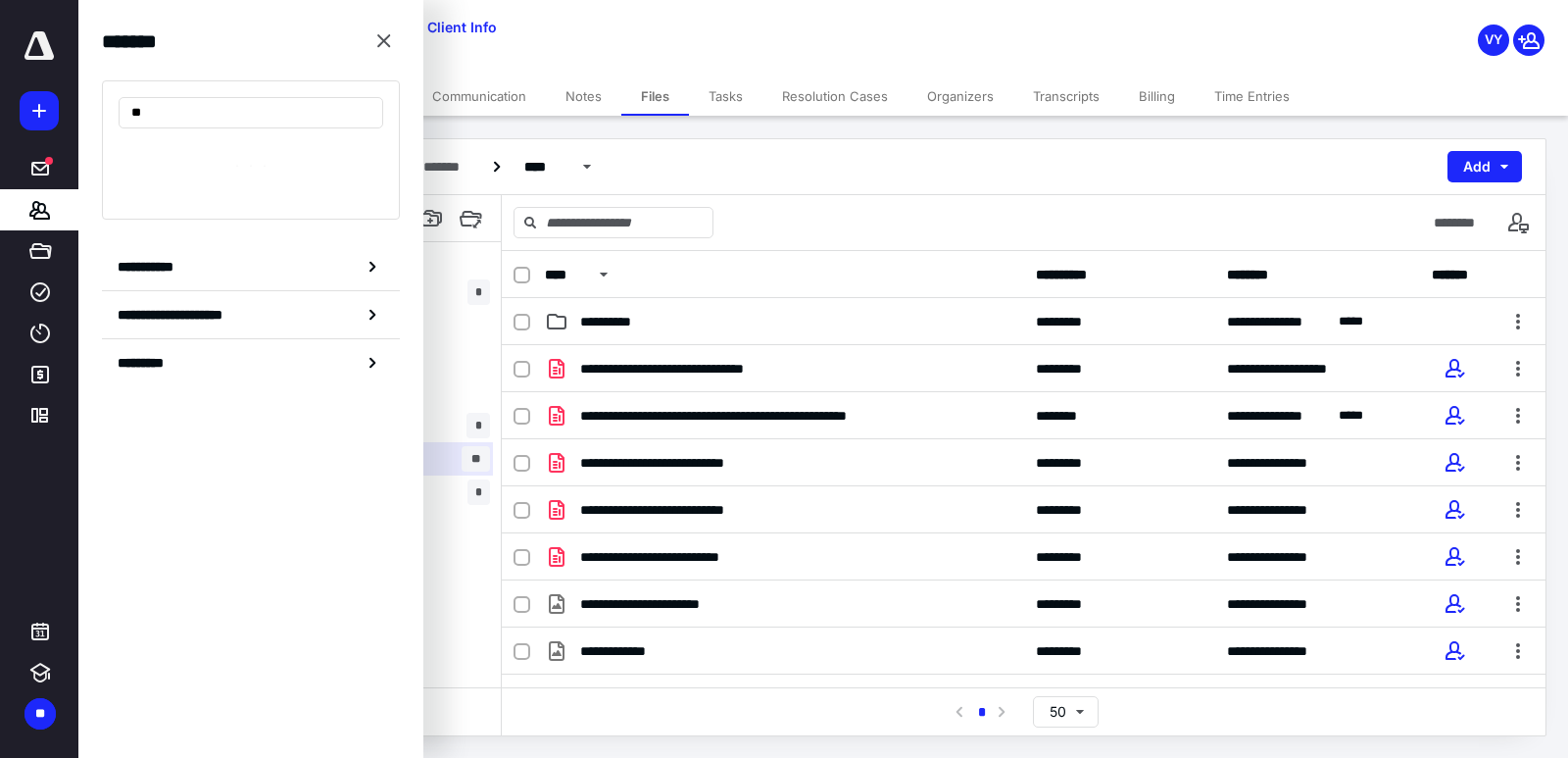 type on "*" 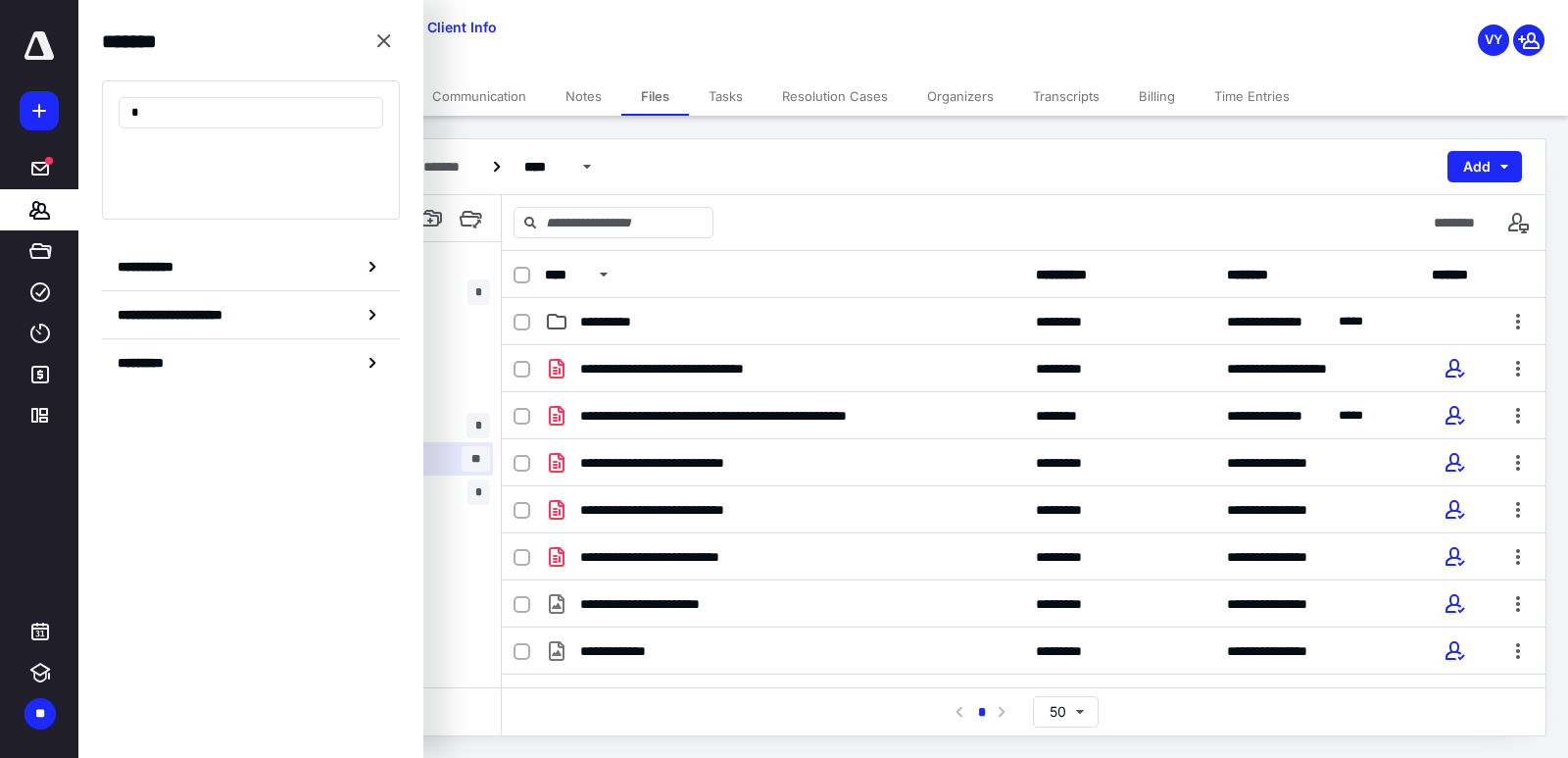 type 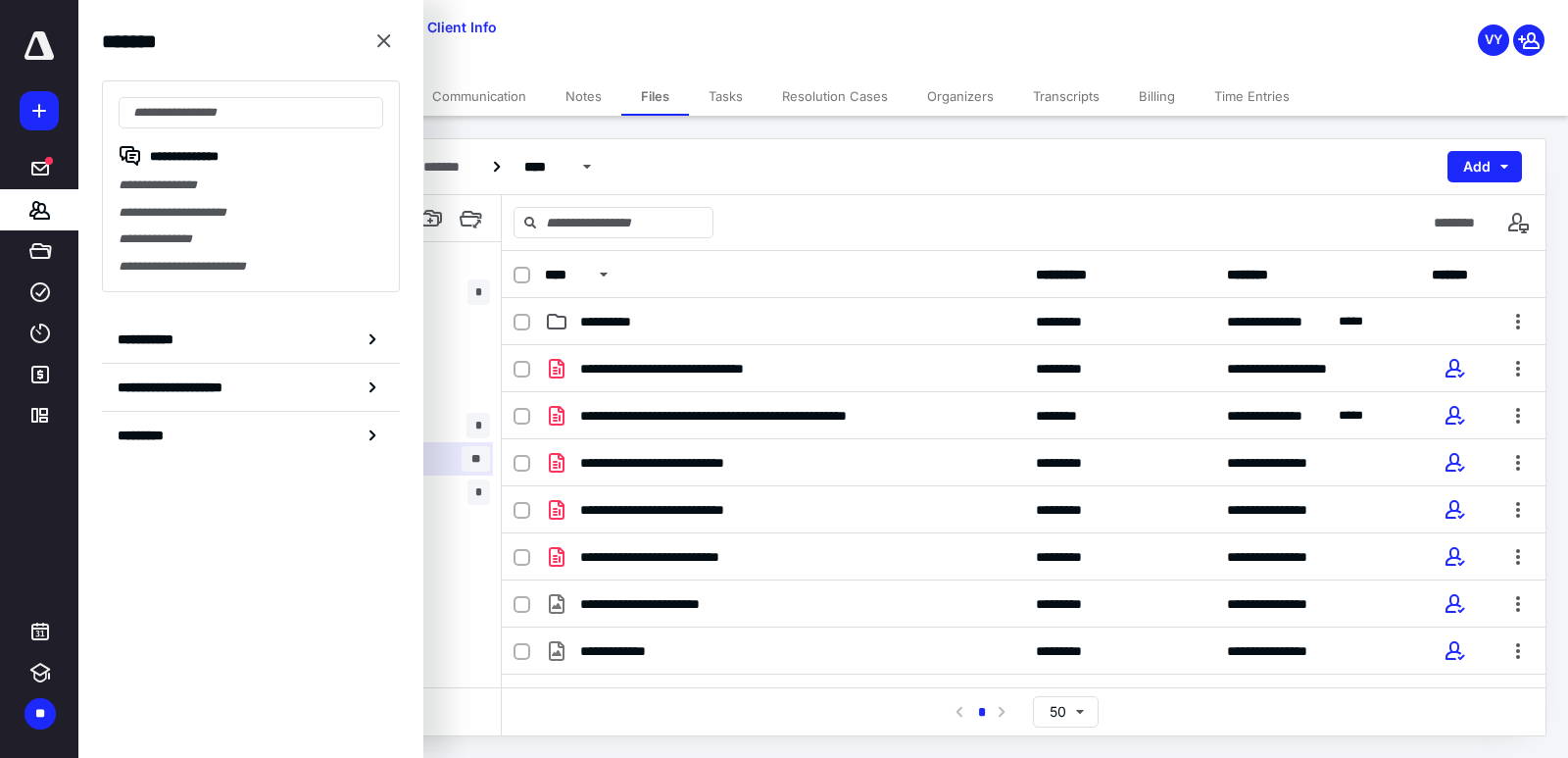 click on "**********" at bounding box center (1023, 711) 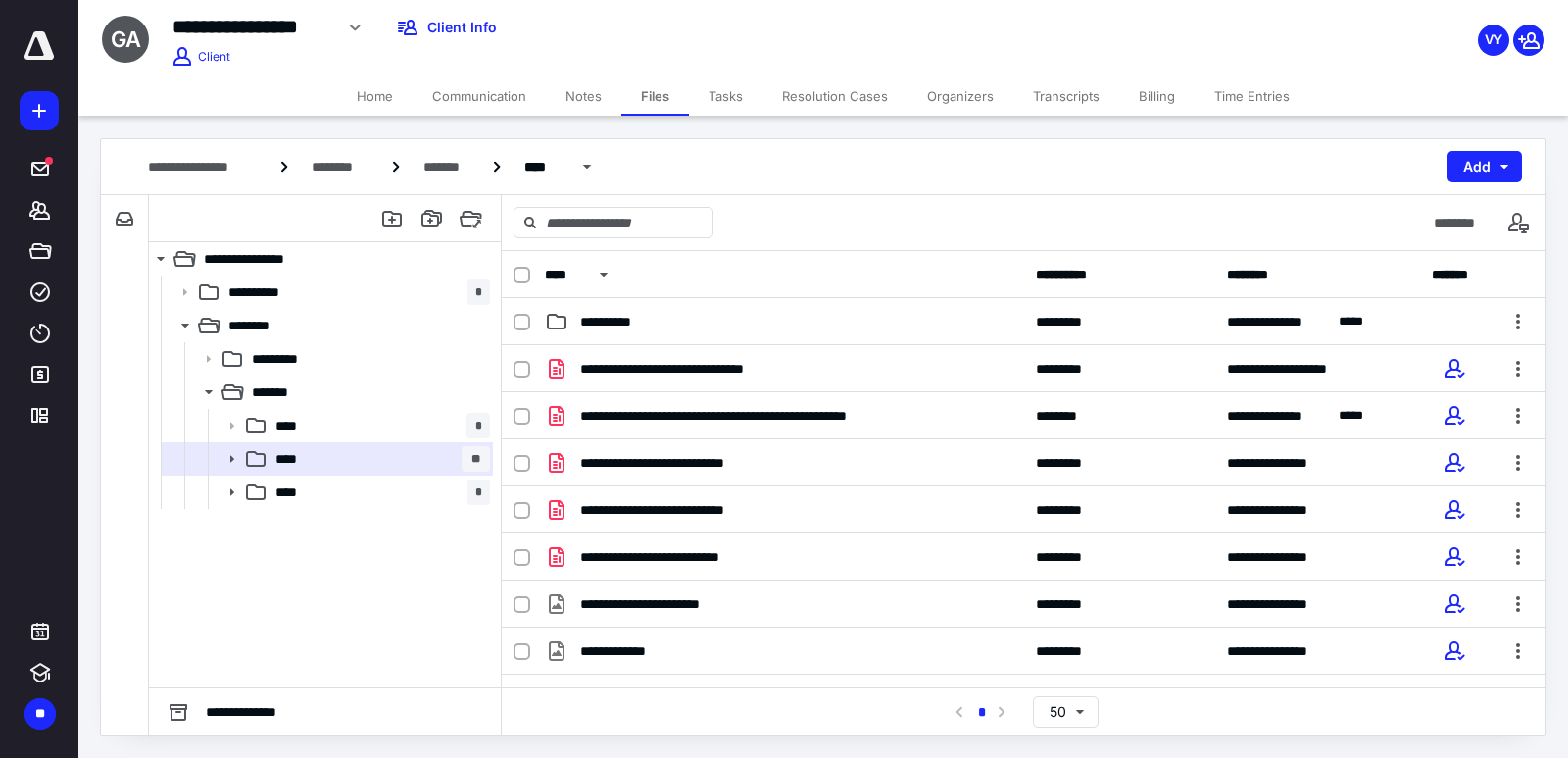 drag, startPoint x: 593, startPoint y: 5, endPoint x: 363, endPoint y: 9, distance: 230.03478 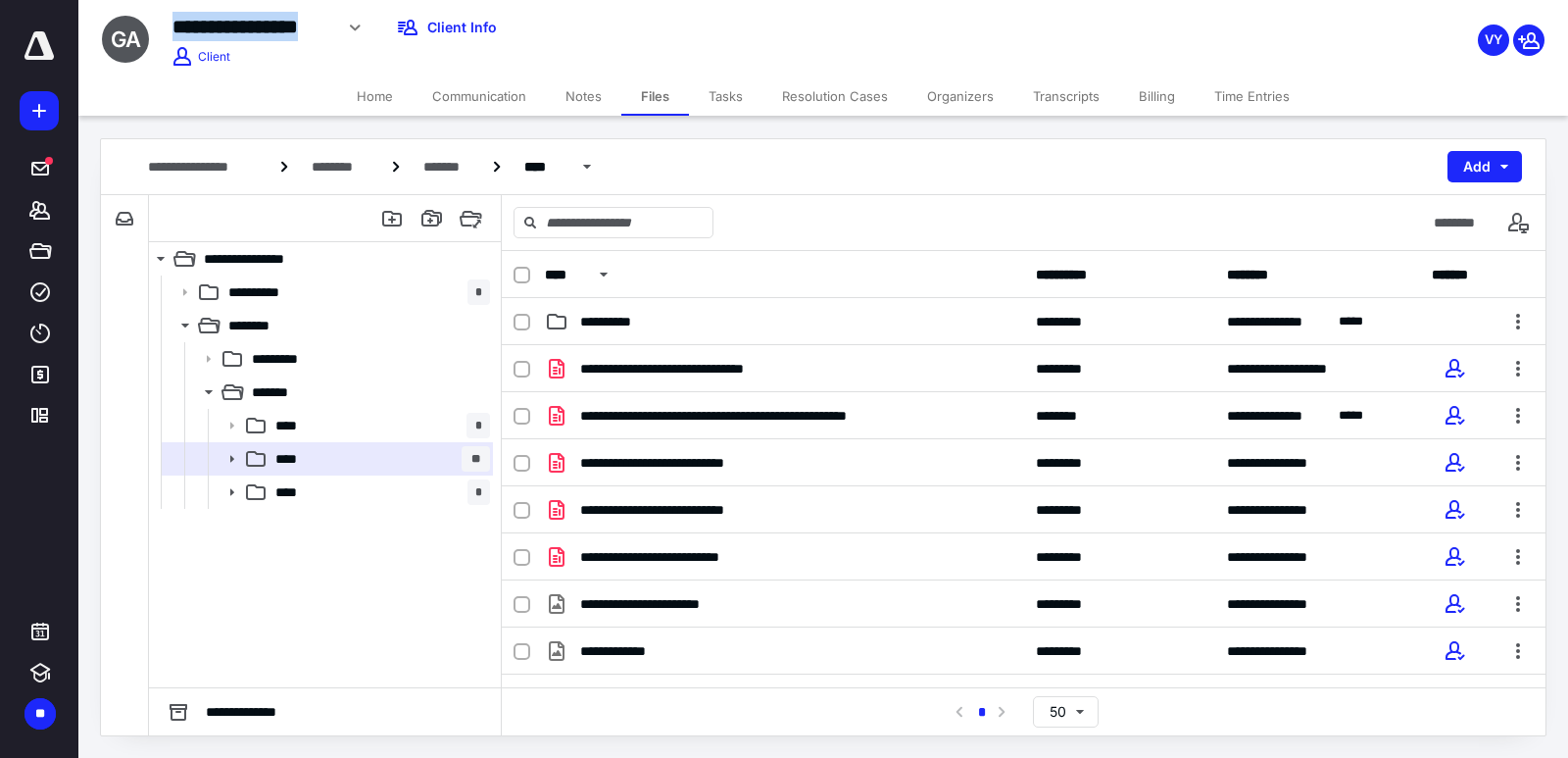 drag, startPoint x: 662, startPoint y: 13, endPoint x: 541, endPoint y: 4, distance: 121.33425 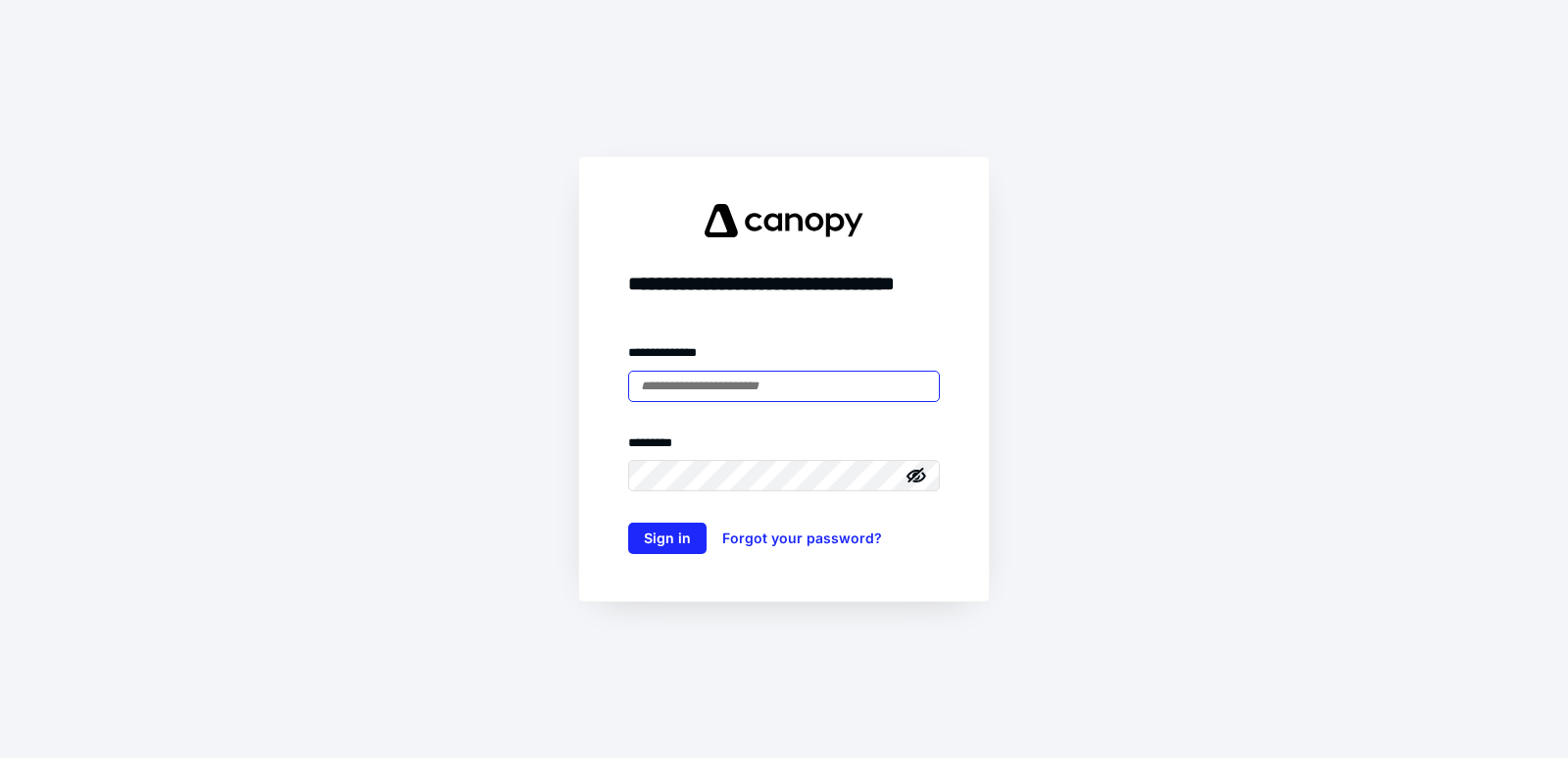 scroll, scrollTop: 0, scrollLeft: 0, axis: both 